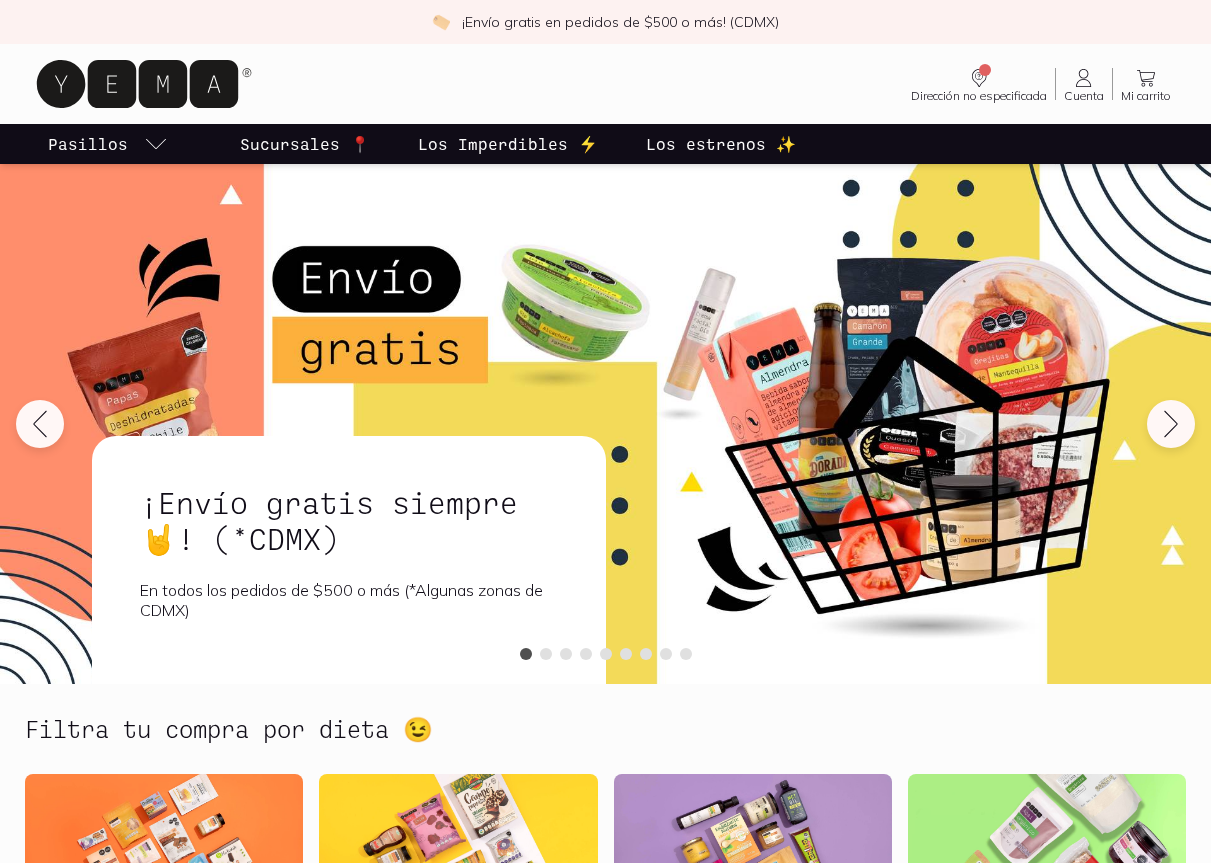 click 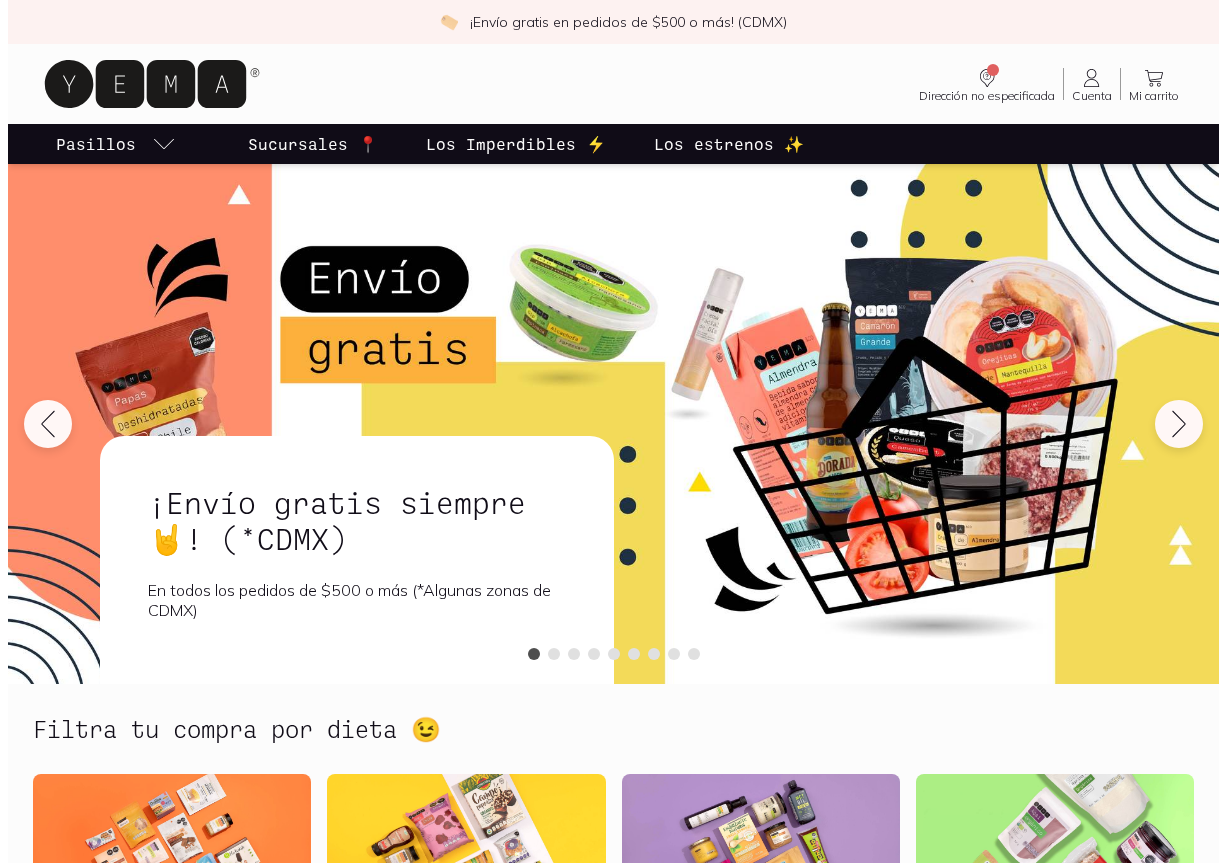 scroll, scrollTop: 0, scrollLeft: 0, axis: both 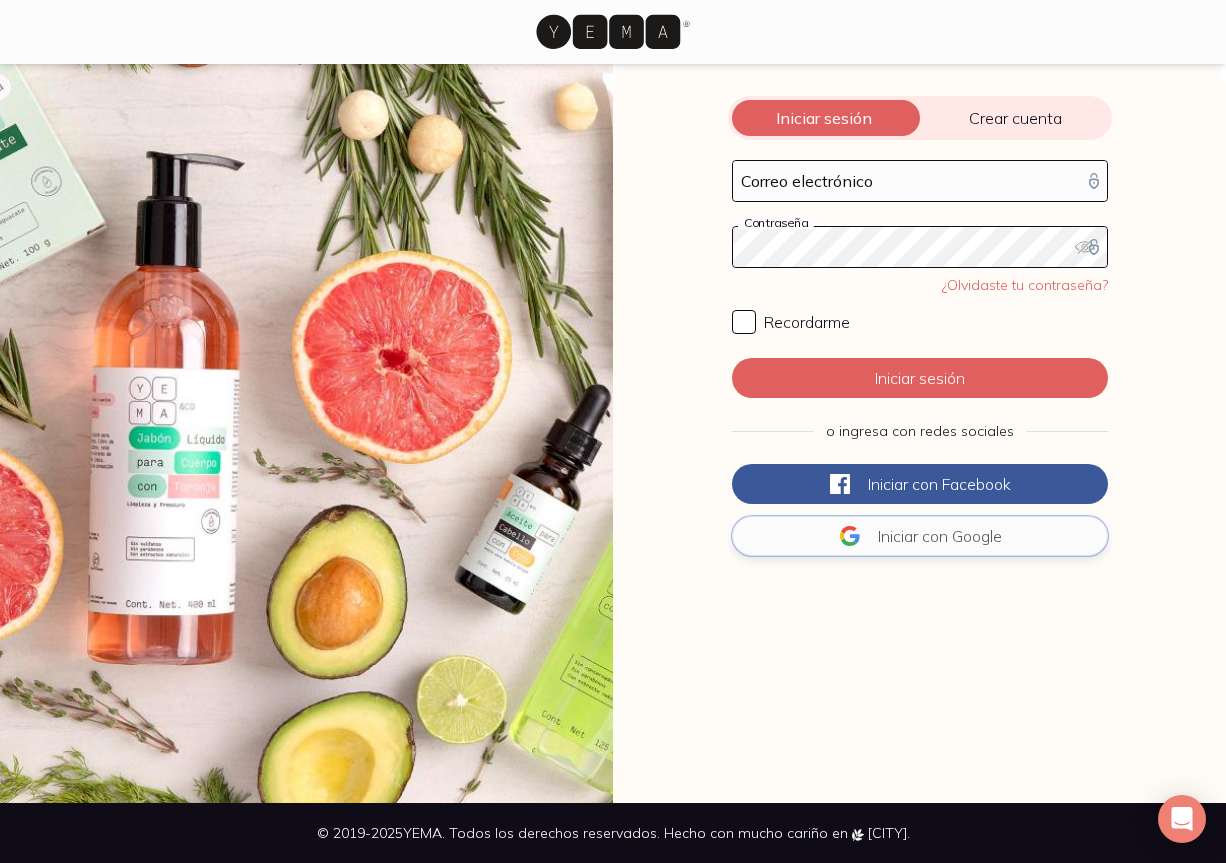 click on "Iniciar con" at bounding box center (913, 536) 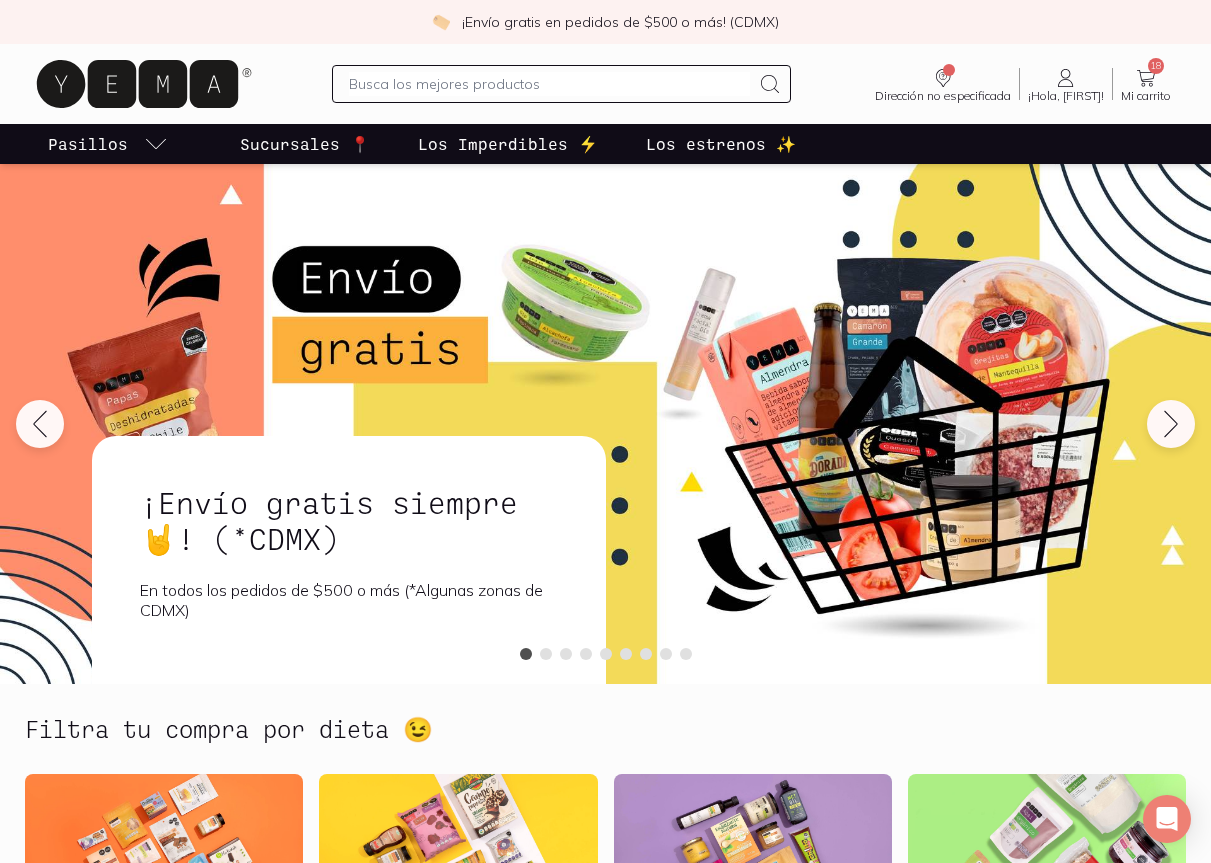 click 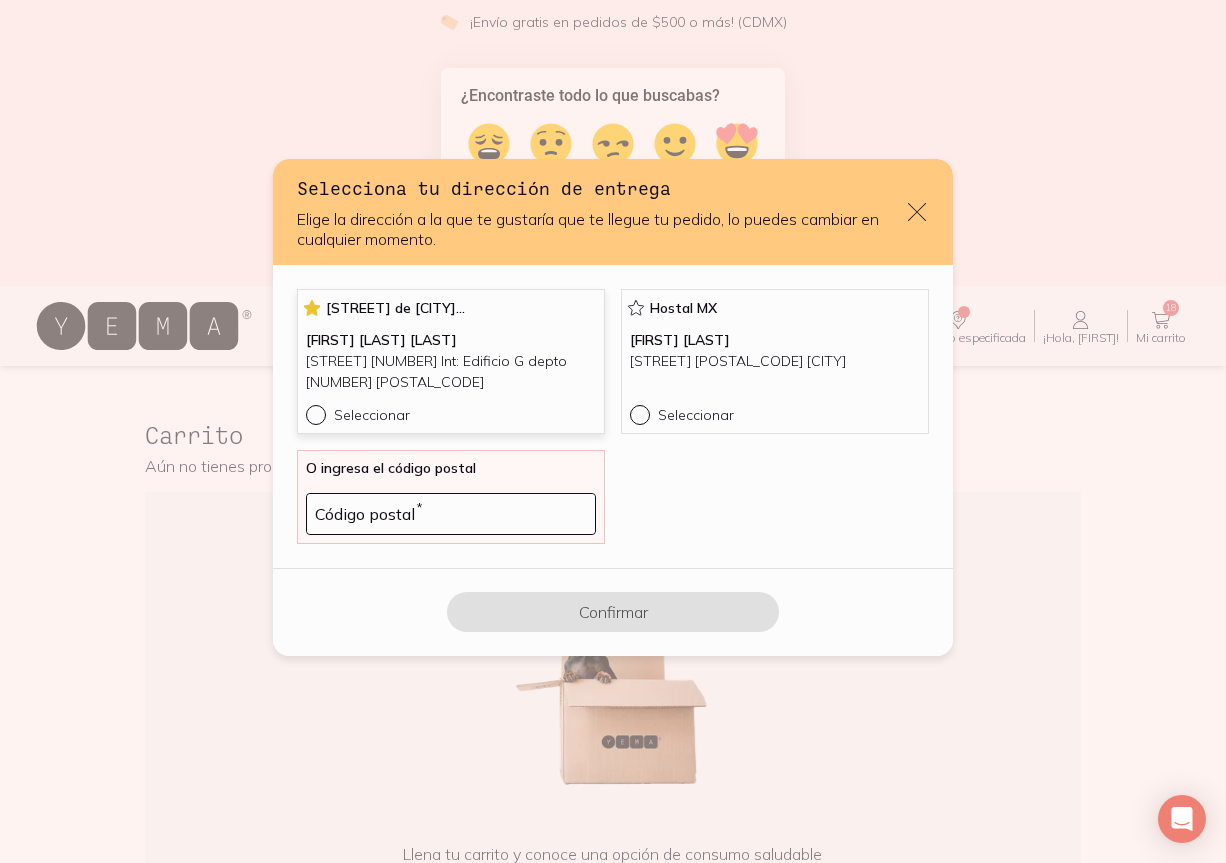 click at bounding box center [320, 415] 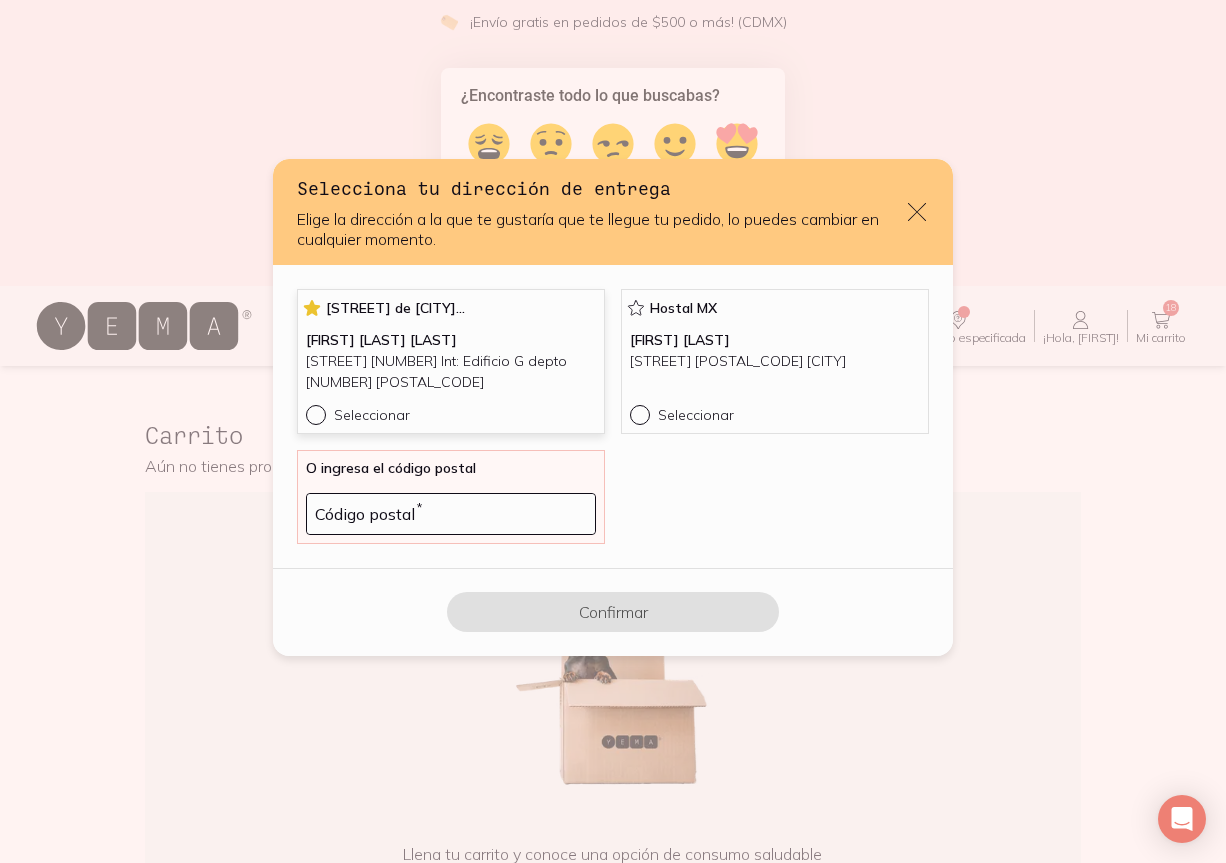 click on "Seleccionar" at bounding box center (314, 413) 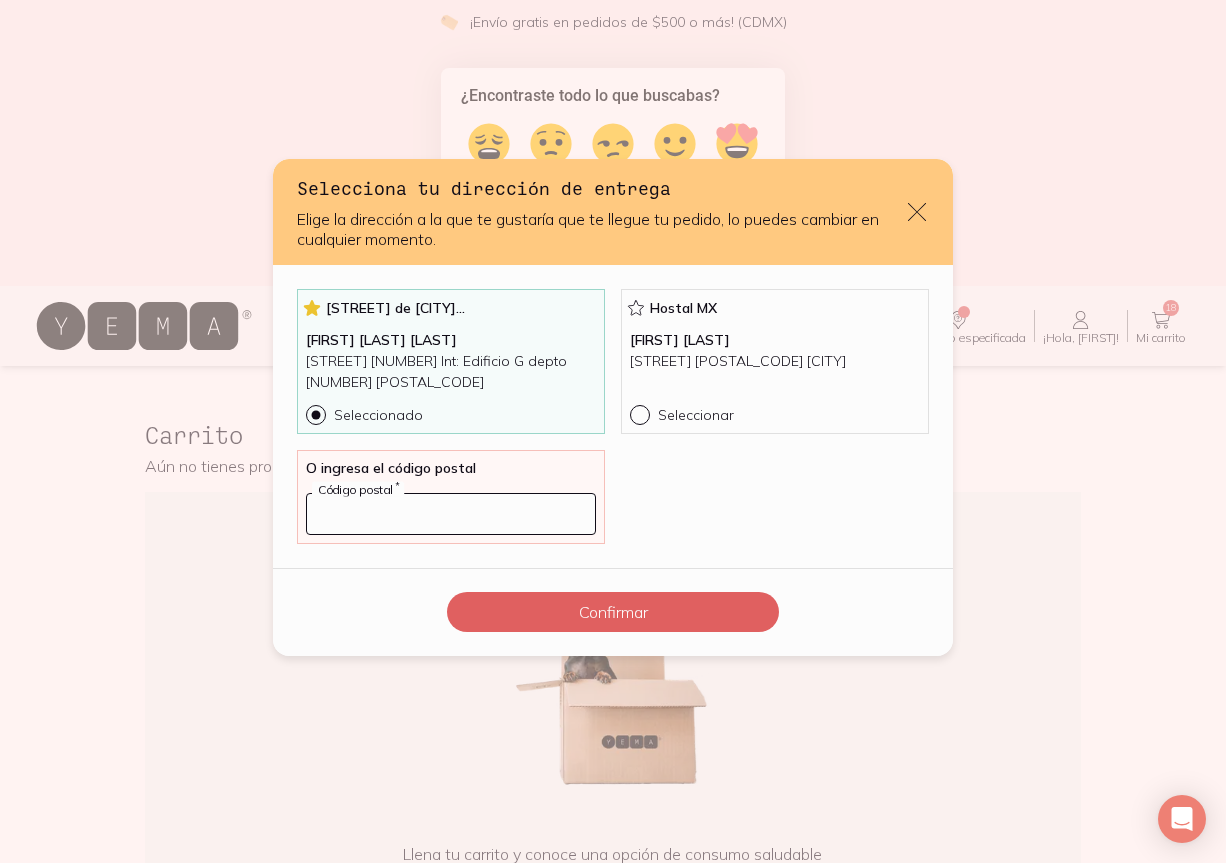 click at bounding box center [451, 514] 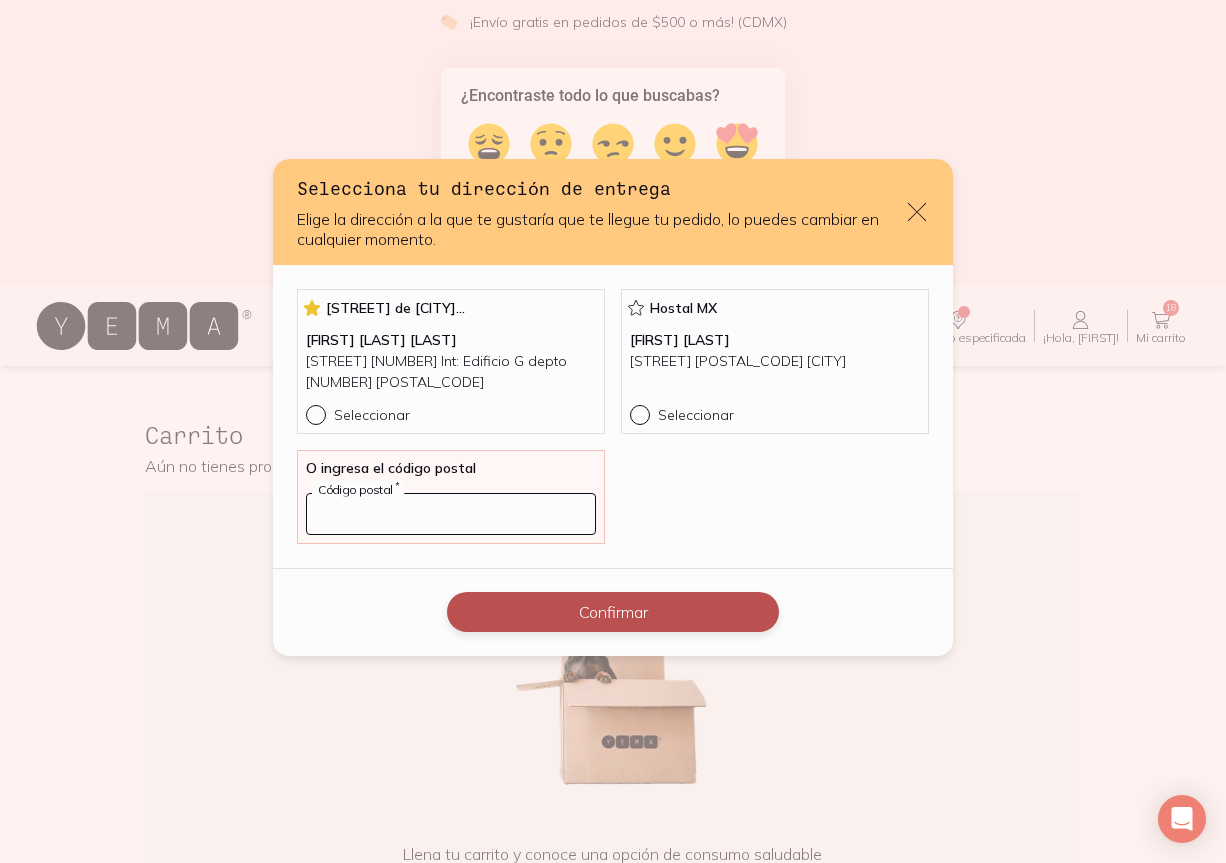 type on "[POSTAL_CODE]" 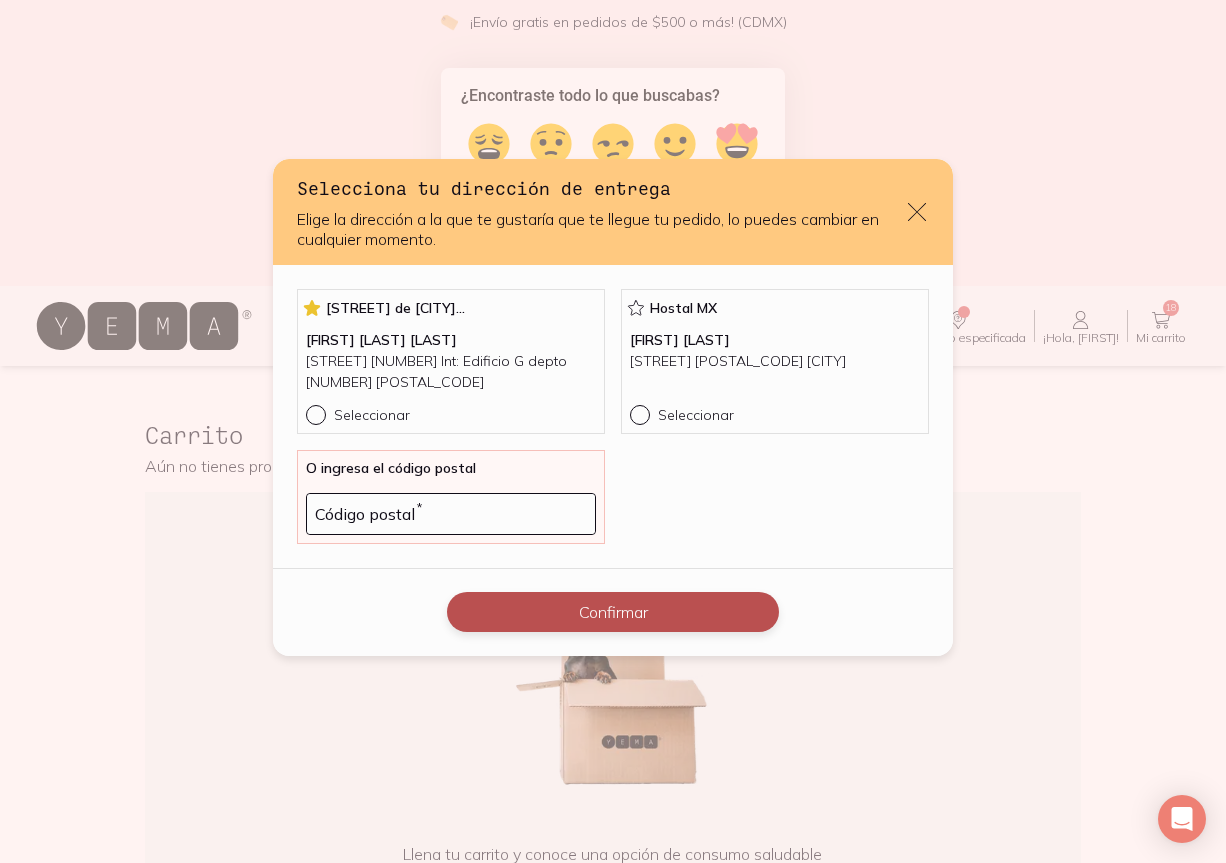 click on "Confirmar" at bounding box center [613, 612] 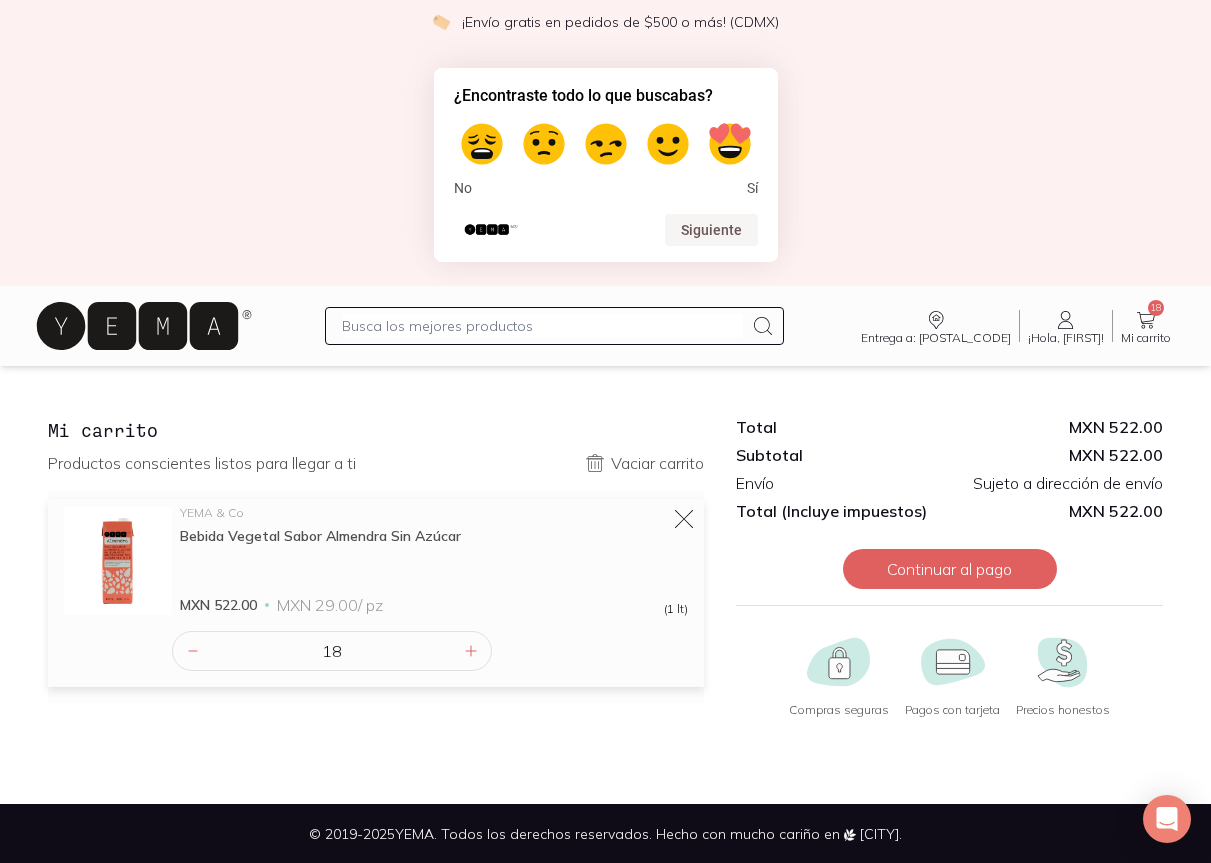 scroll, scrollTop: 6, scrollLeft: 0, axis: vertical 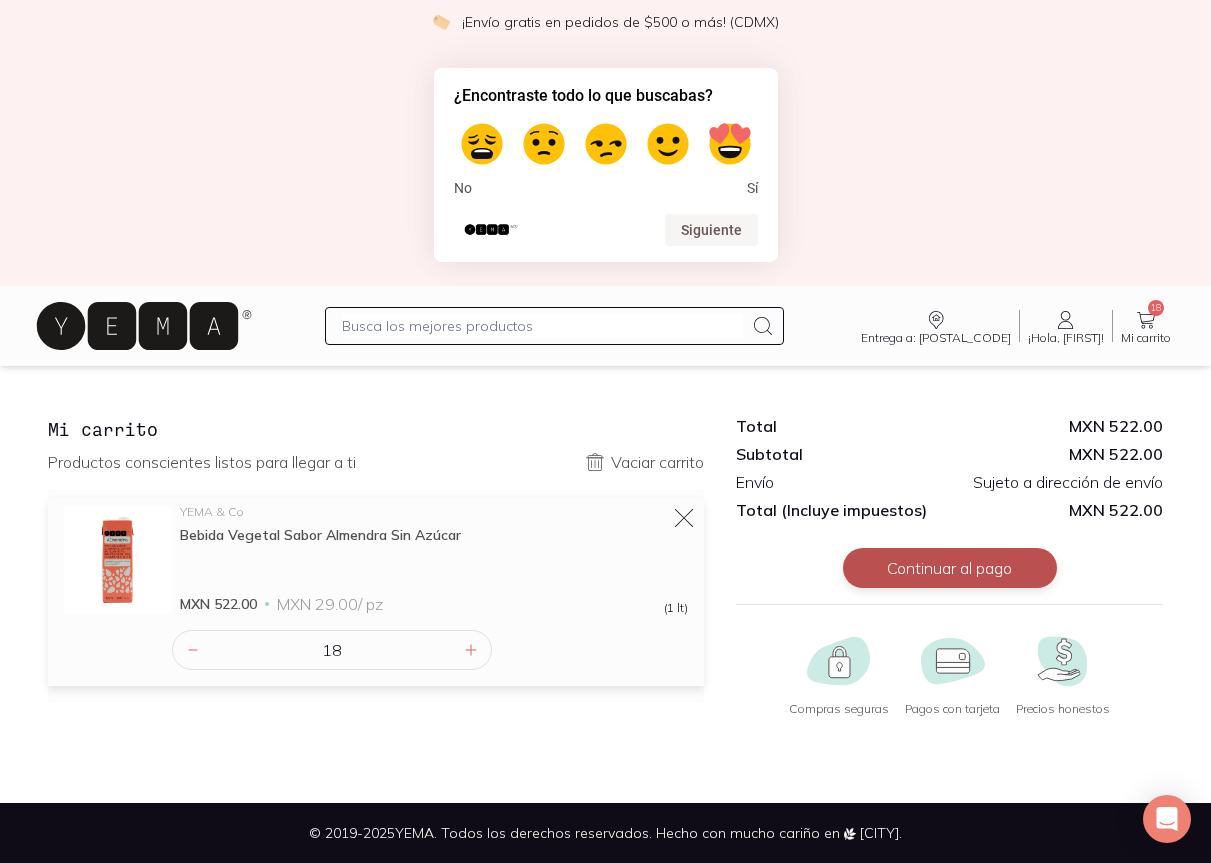 click on "Continuar al pago" at bounding box center (950, 568) 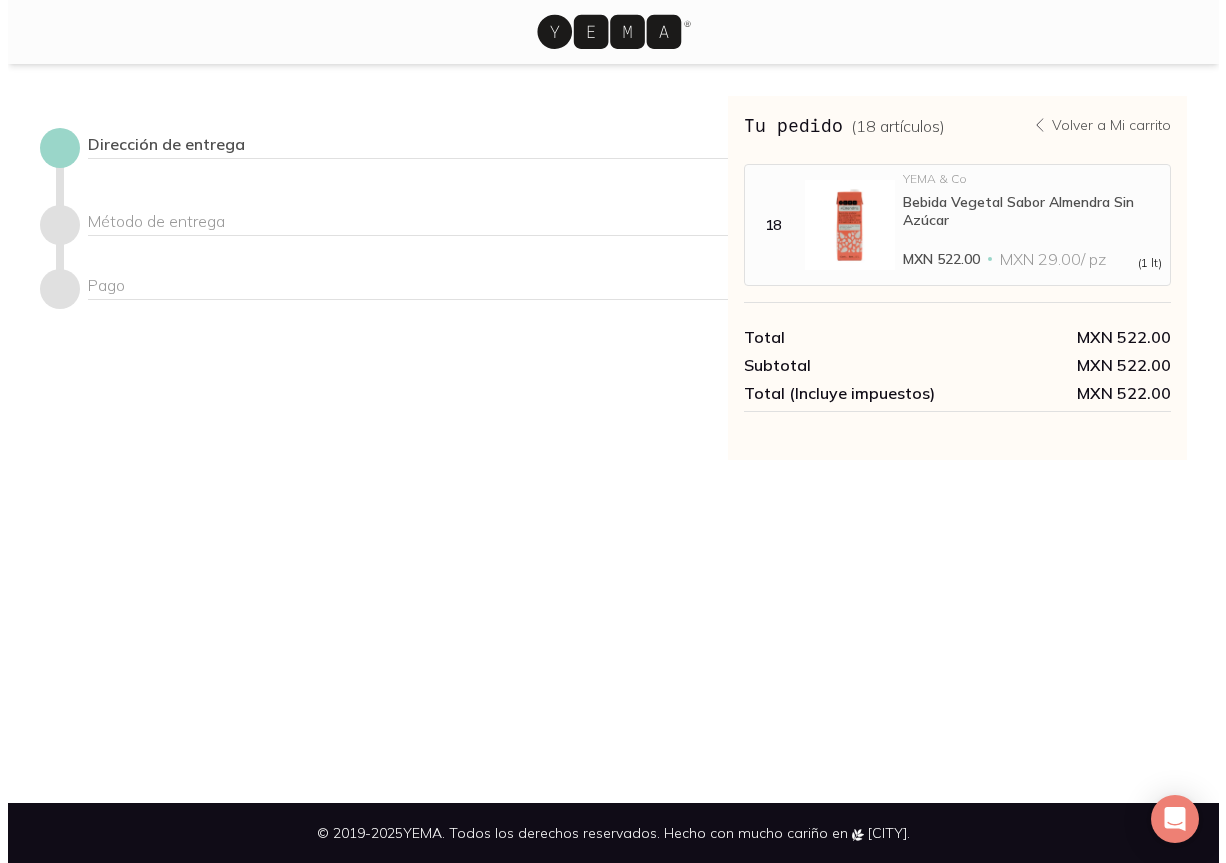 scroll, scrollTop: 0, scrollLeft: 0, axis: both 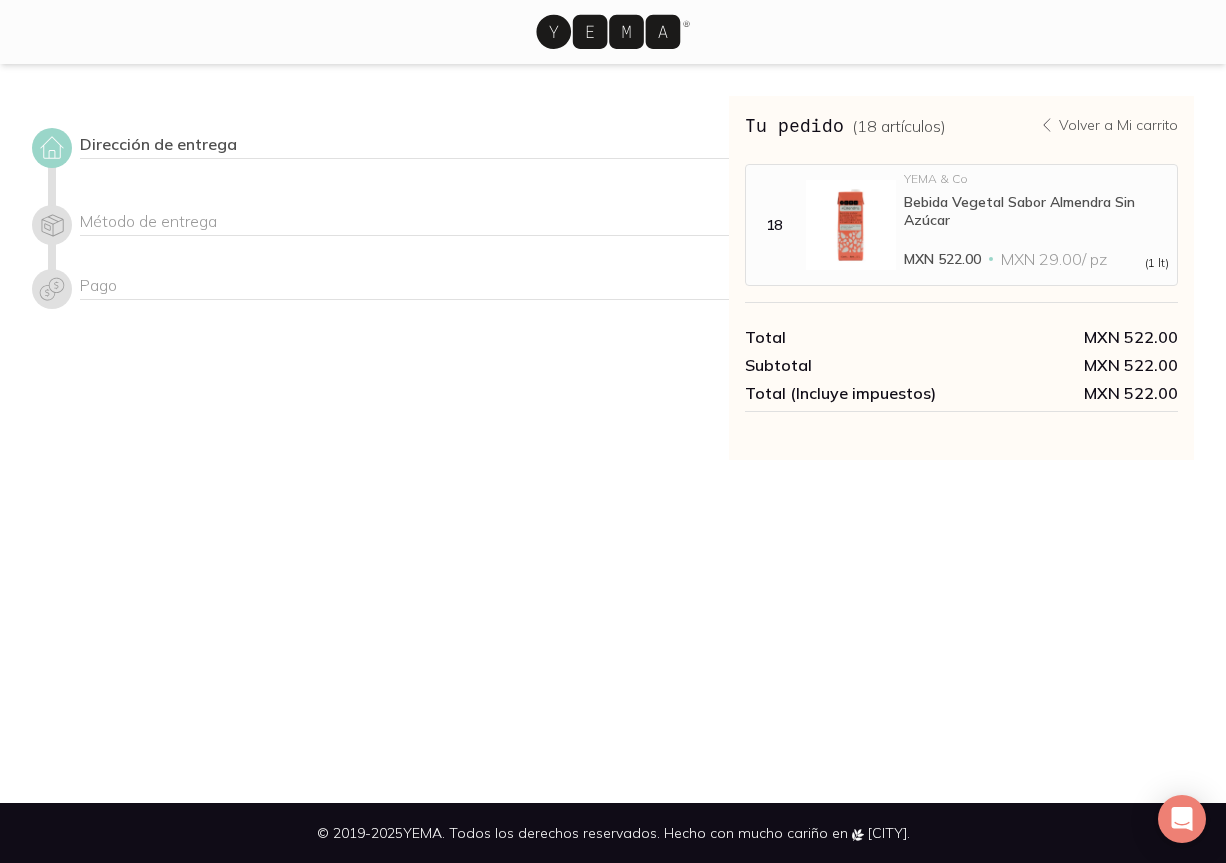 click at bounding box center [851, 225] 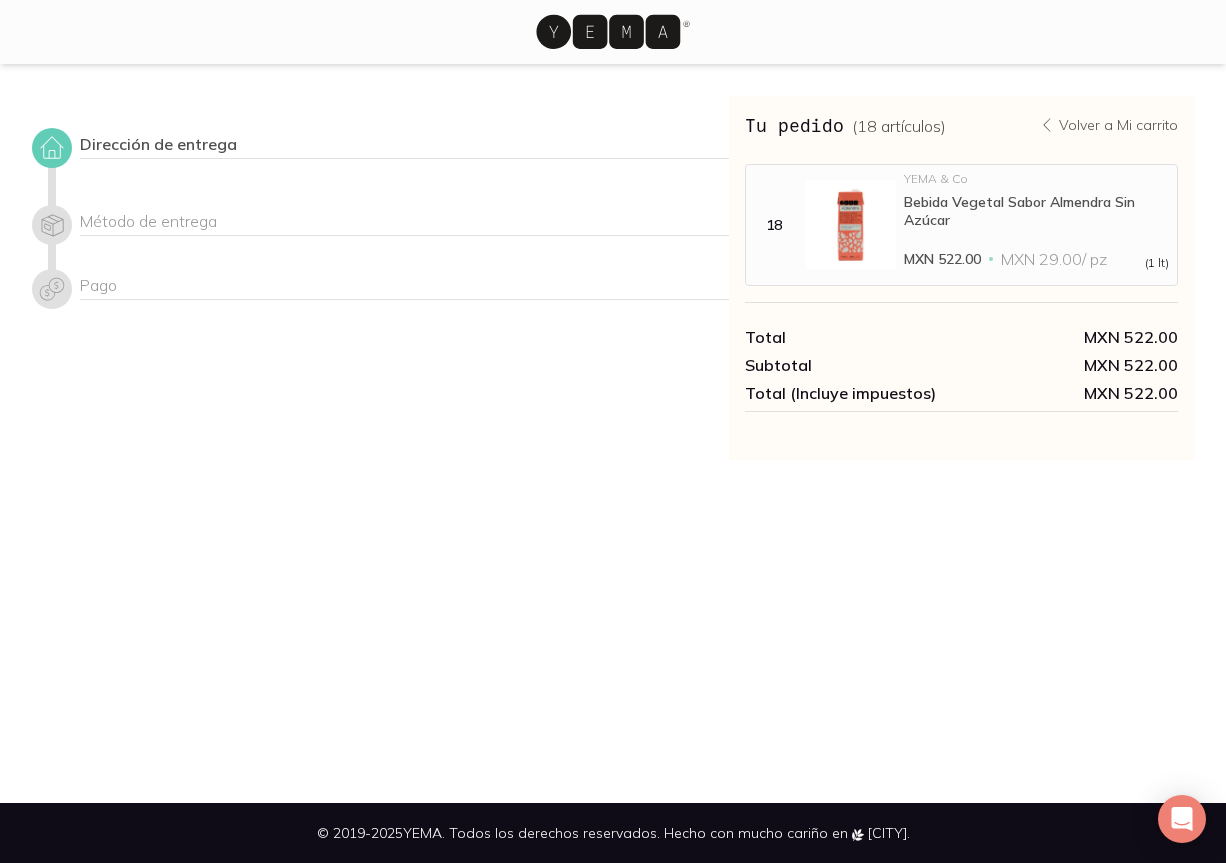 click 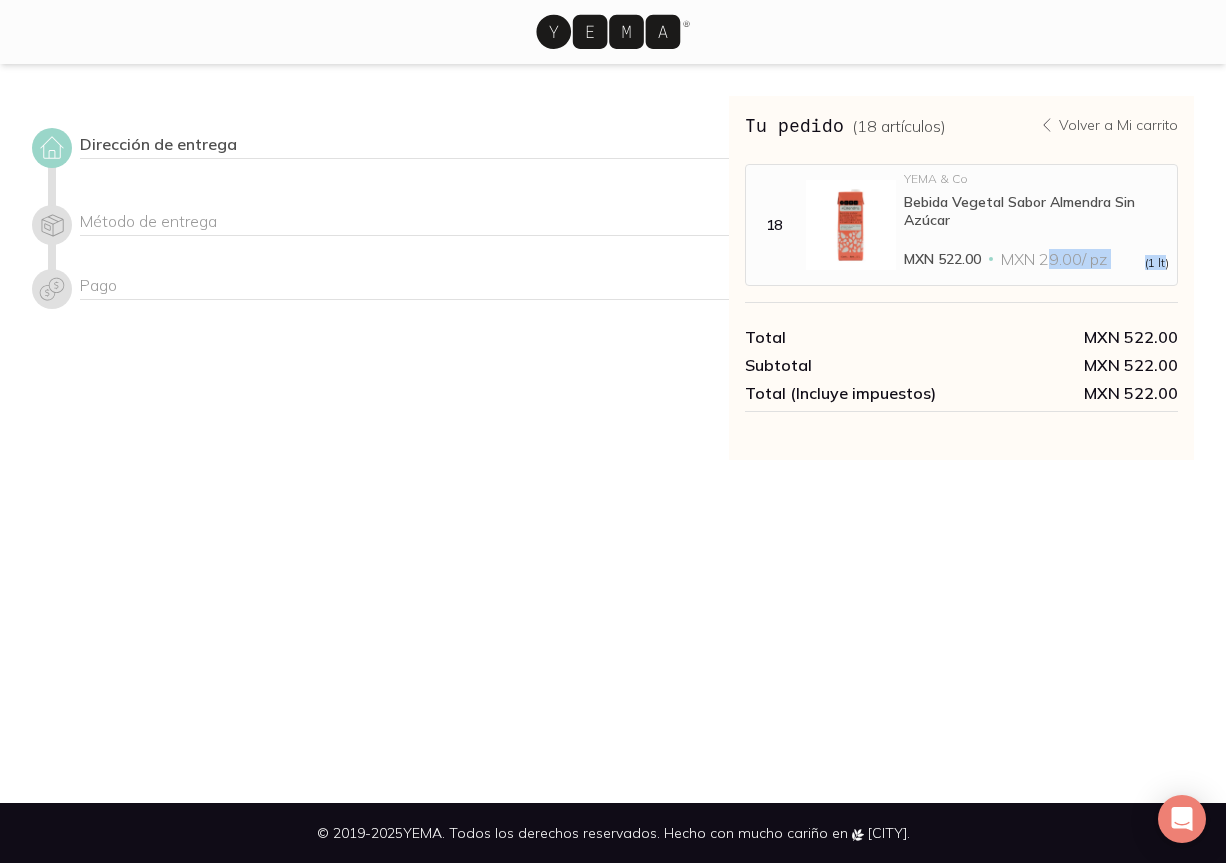 drag, startPoint x: 1166, startPoint y: 258, endPoint x: 1057, endPoint y: 259, distance: 109.004585 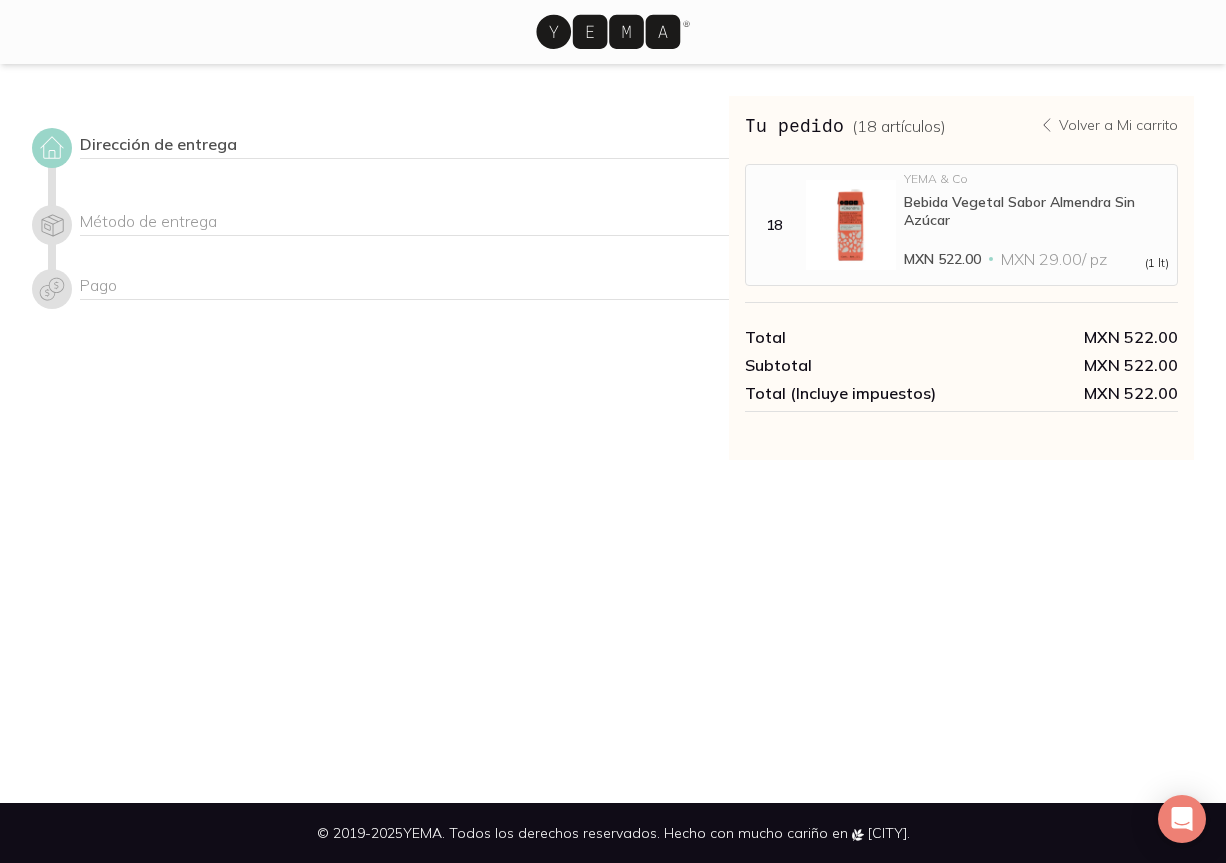 click on "Dirección de entrega Método de entrega Pago" at bounding box center (380, 278) 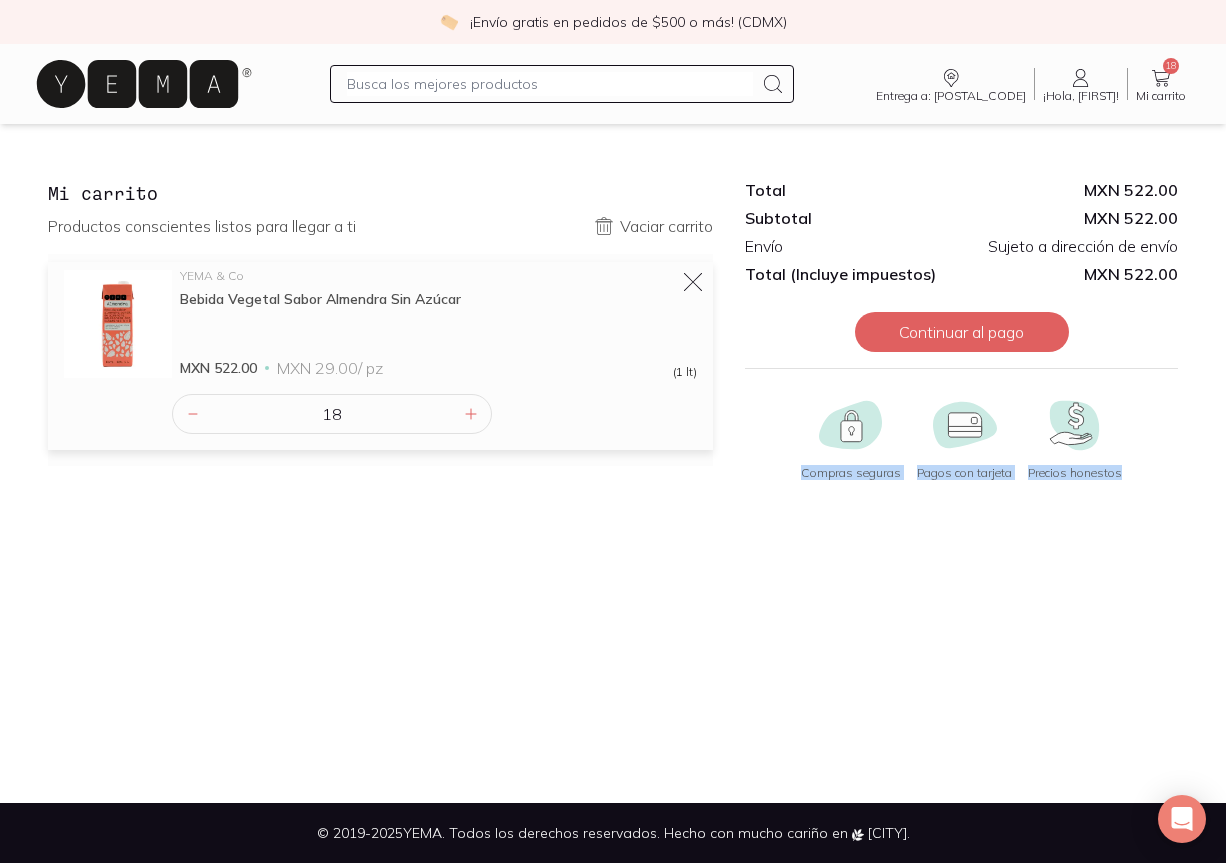 drag, startPoint x: 779, startPoint y: 379, endPoint x: 1139, endPoint y: 472, distance: 371.8185 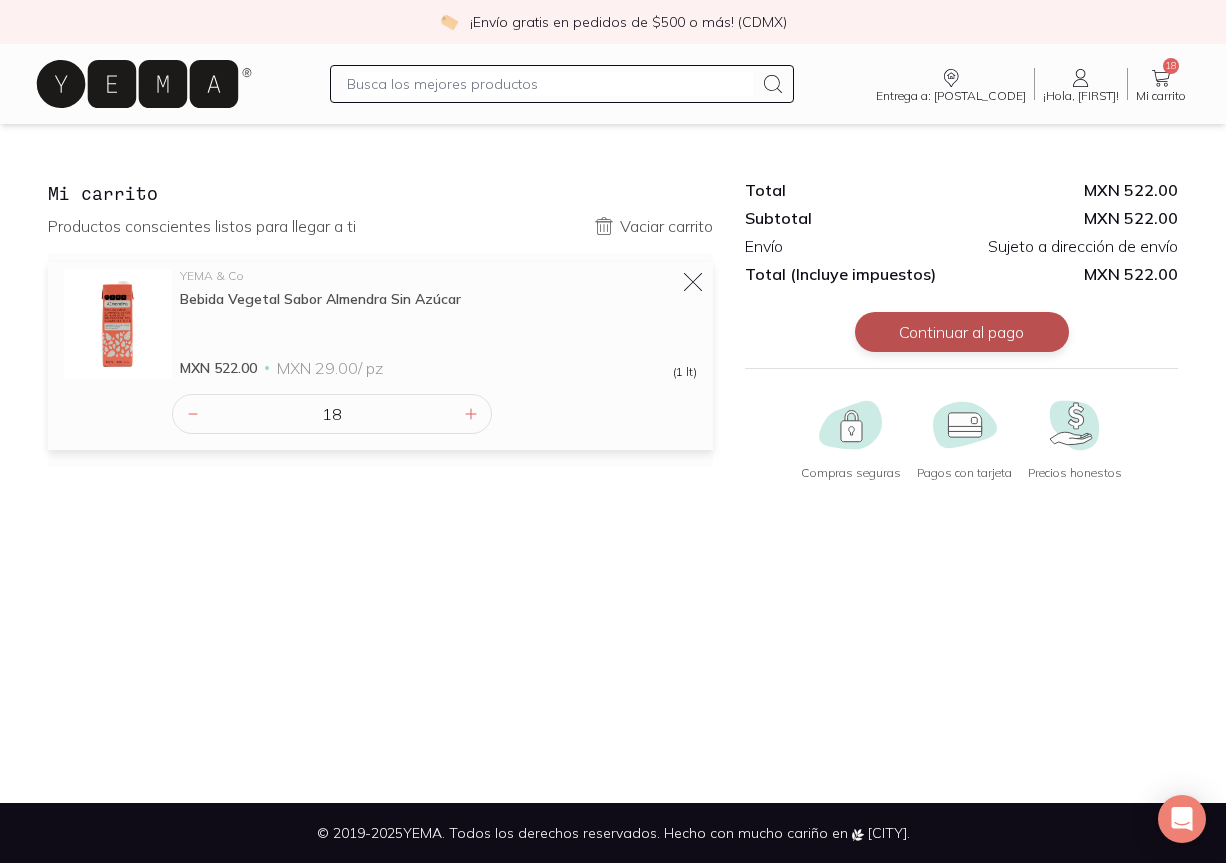 click on "Continuar al pago" at bounding box center [962, 332] 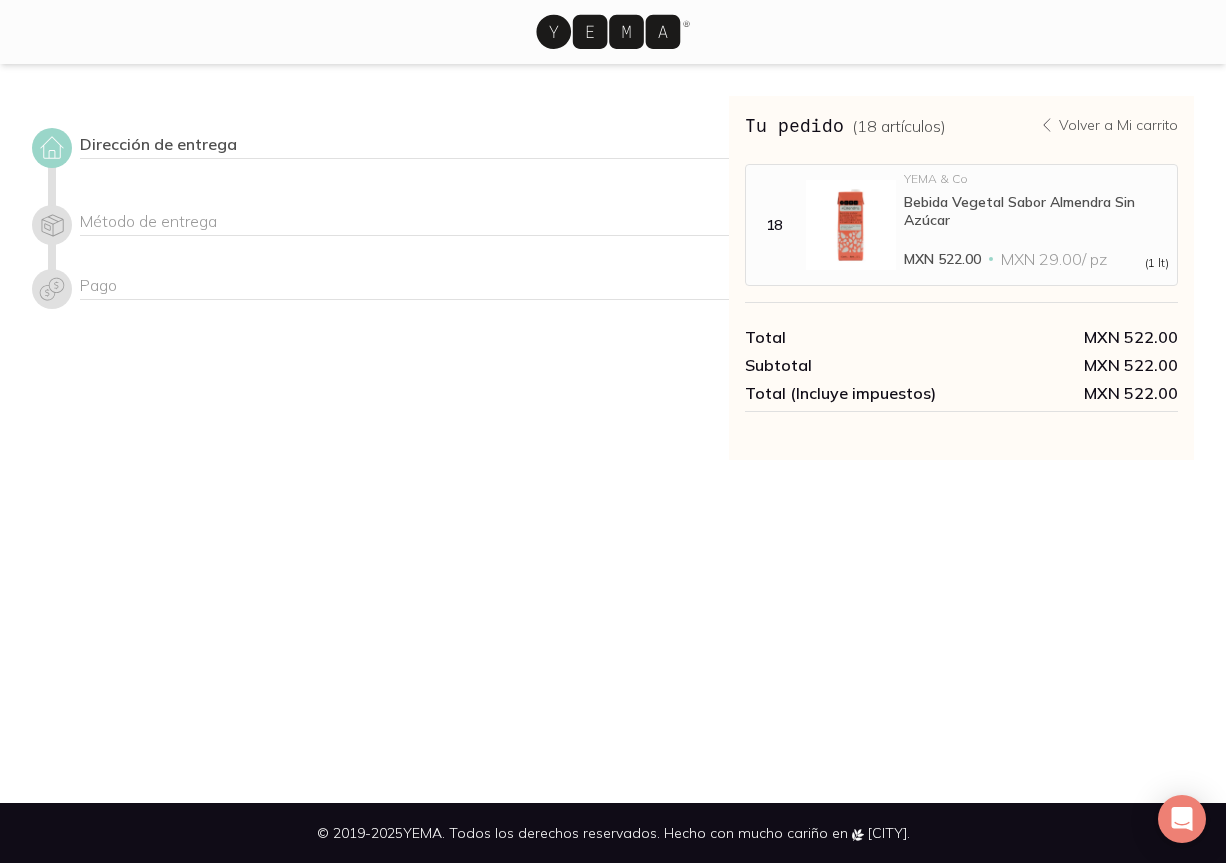 click on "Dirección de entrega" at bounding box center [404, 146] 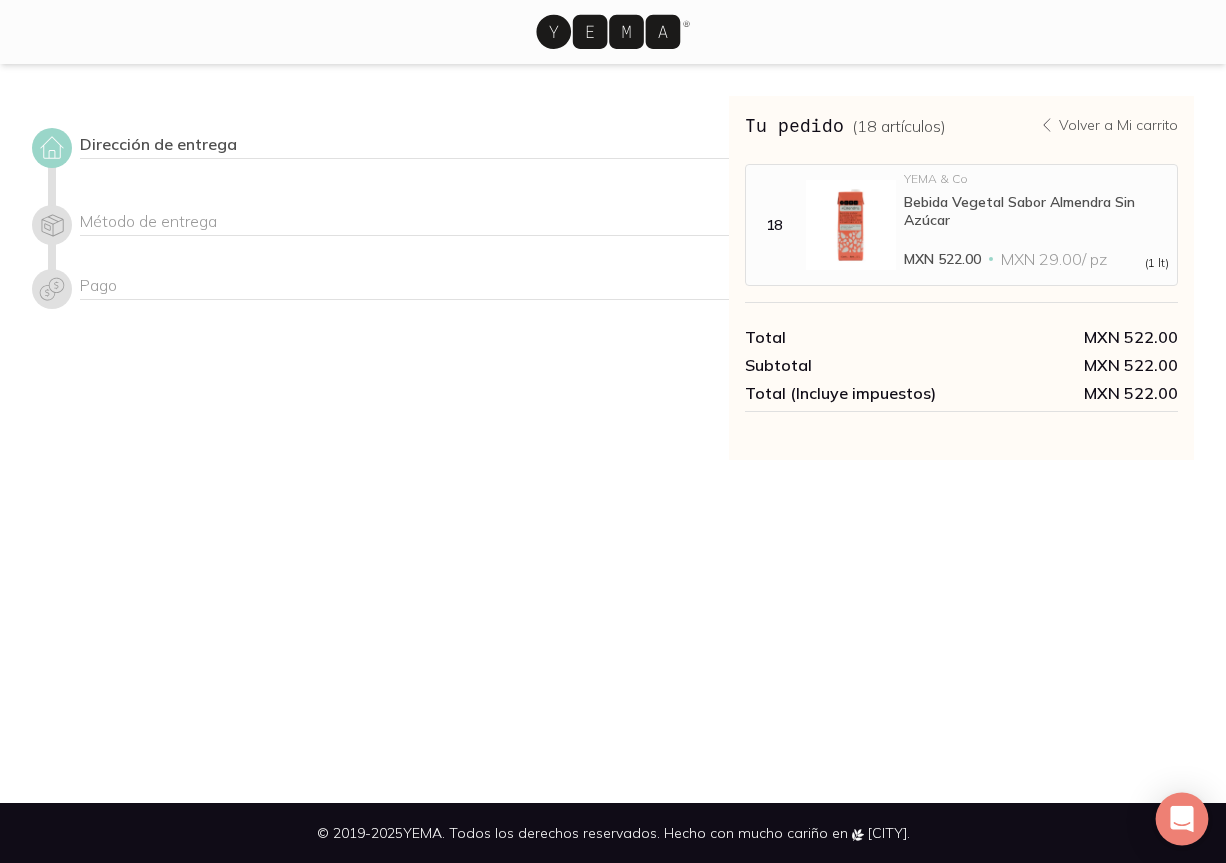 click 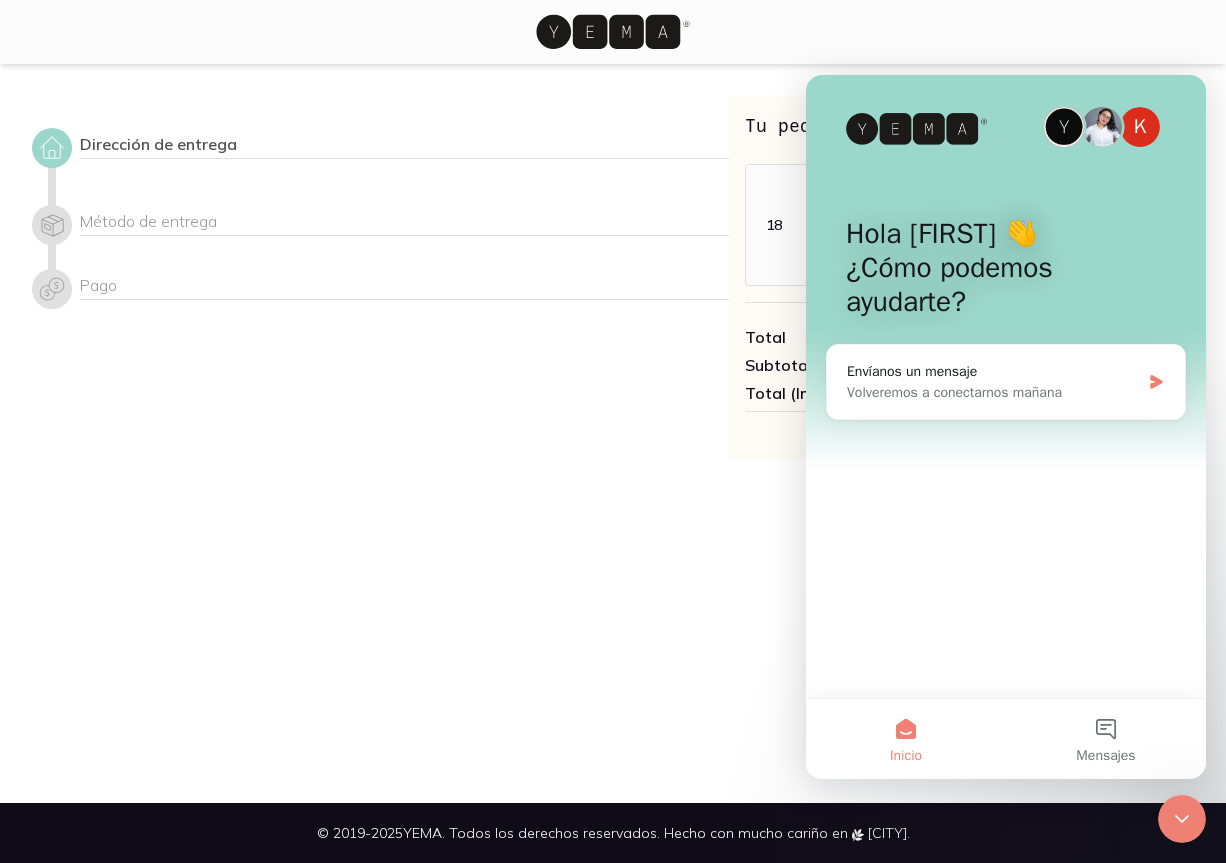 scroll, scrollTop: 0, scrollLeft: 0, axis: both 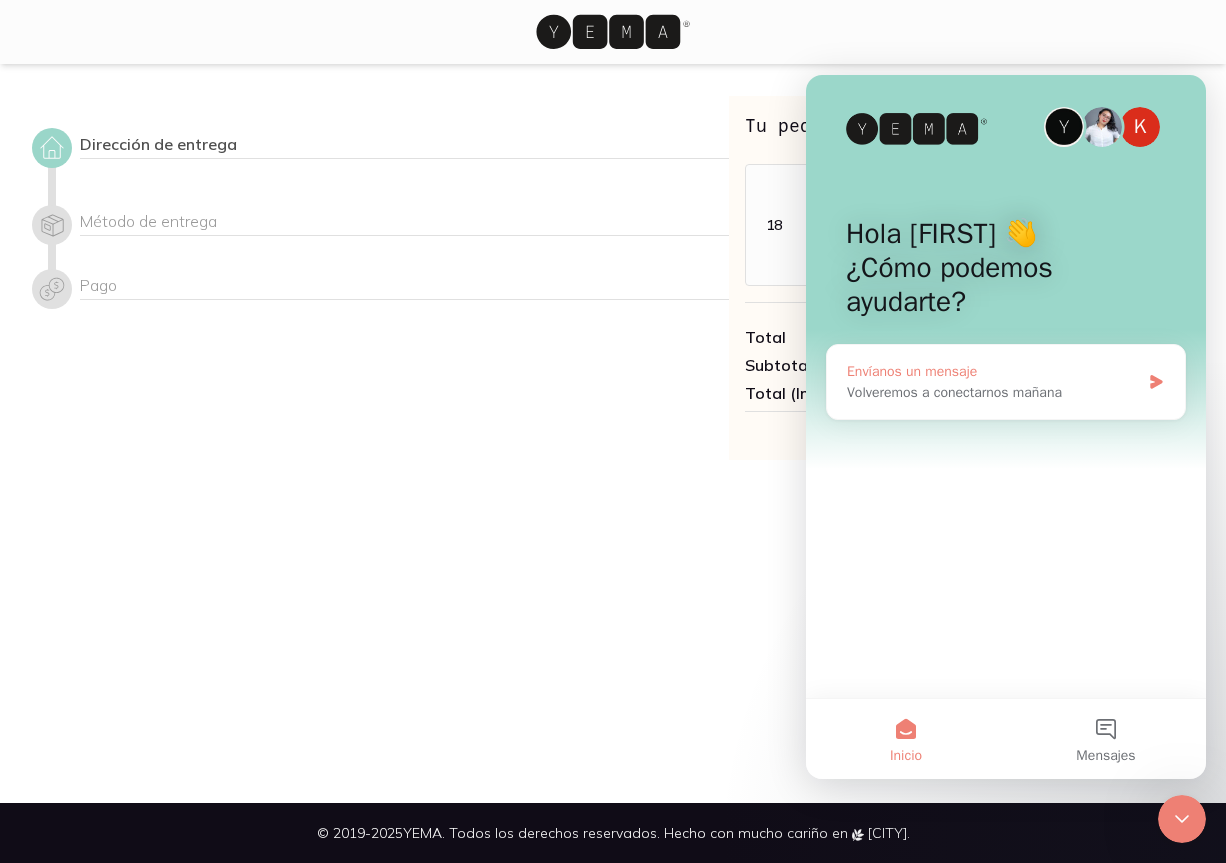 click on "Volveremos a conectarnos mañana" at bounding box center [993, 392] 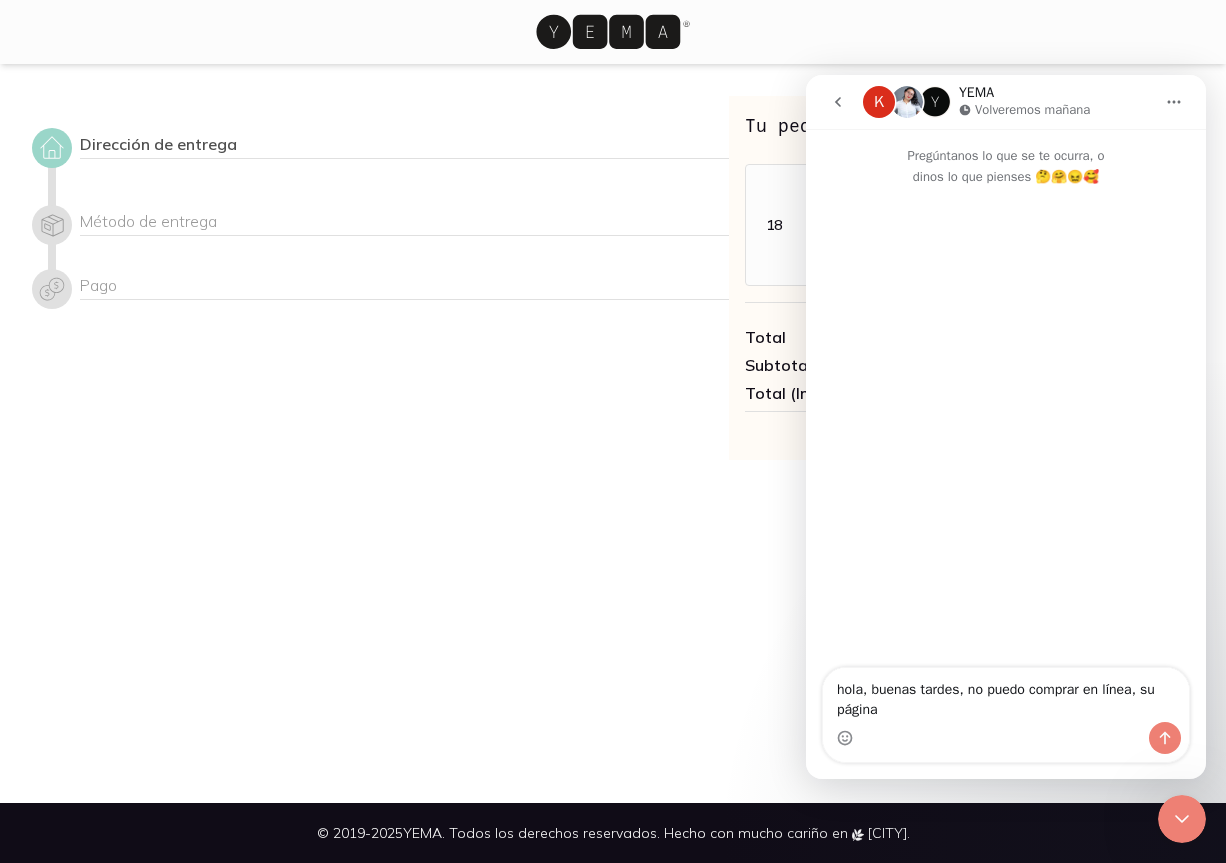 click on "Tu pedido ( 18   artículos ) Volver a Mi carrito MXN 522.00 Total MXN 522.00 Subtotal MXN 522.00 Total (Incluye impuestos) MXN 522.00 18 YEMA & Co Bebida Vegetal Sabor Almendra Sin Azúcar MXN 522.00 MXN 29.00  / pz (1 lt) Total MXN 522.00 Tu pedido ( 18   artículos ) Volver a Mi carrito MXN 522.00 Total MXN 522.00 Subtotal MXN 522.00 Total (Incluye impuestos) MXN 522.00 18 YEMA & Co Bebida Vegetal Sabor Almendra Sin Azúcar MXN 522.00 MXN 29.00  / pz (1 lt) Total MXN 522.00" at bounding box center [613, 278] 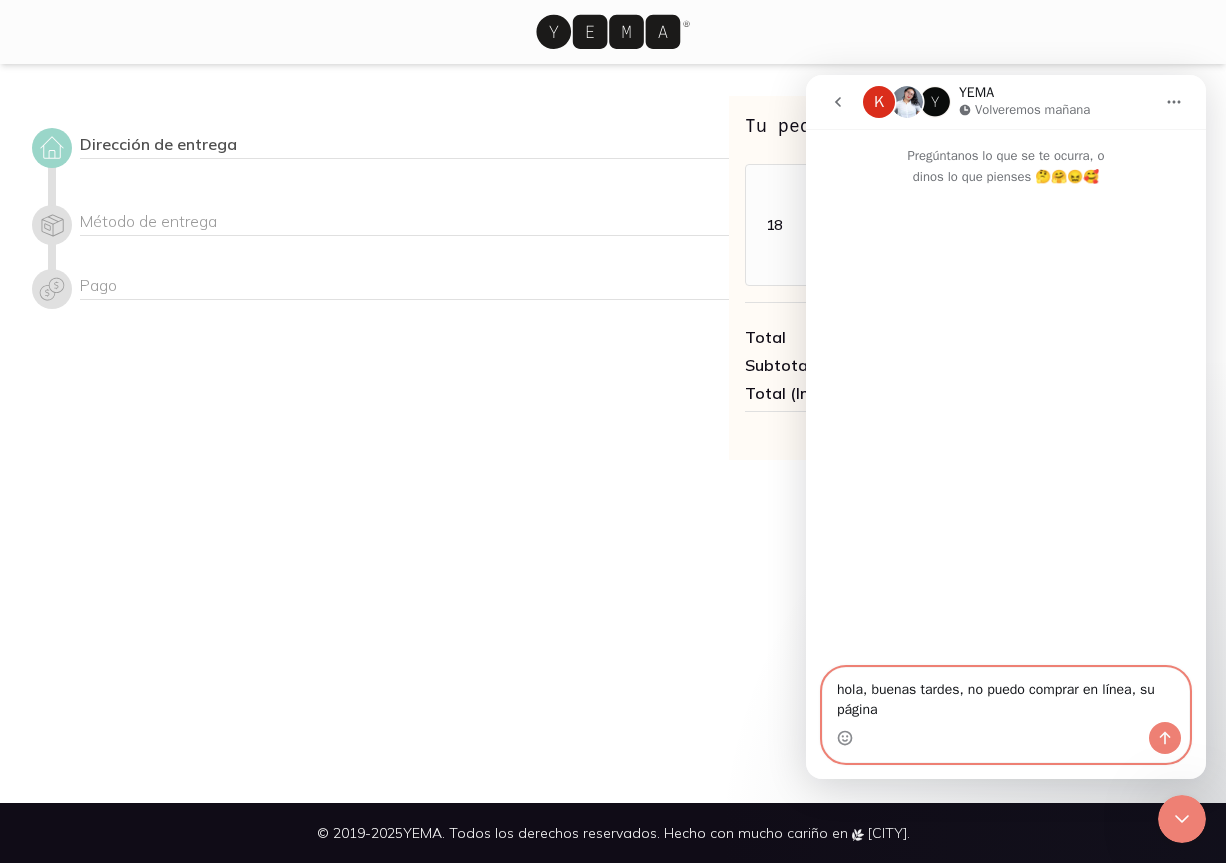 click on "hola, buenas tardes, no puedo comprar en línea, su página" at bounding box center (1006, 695) 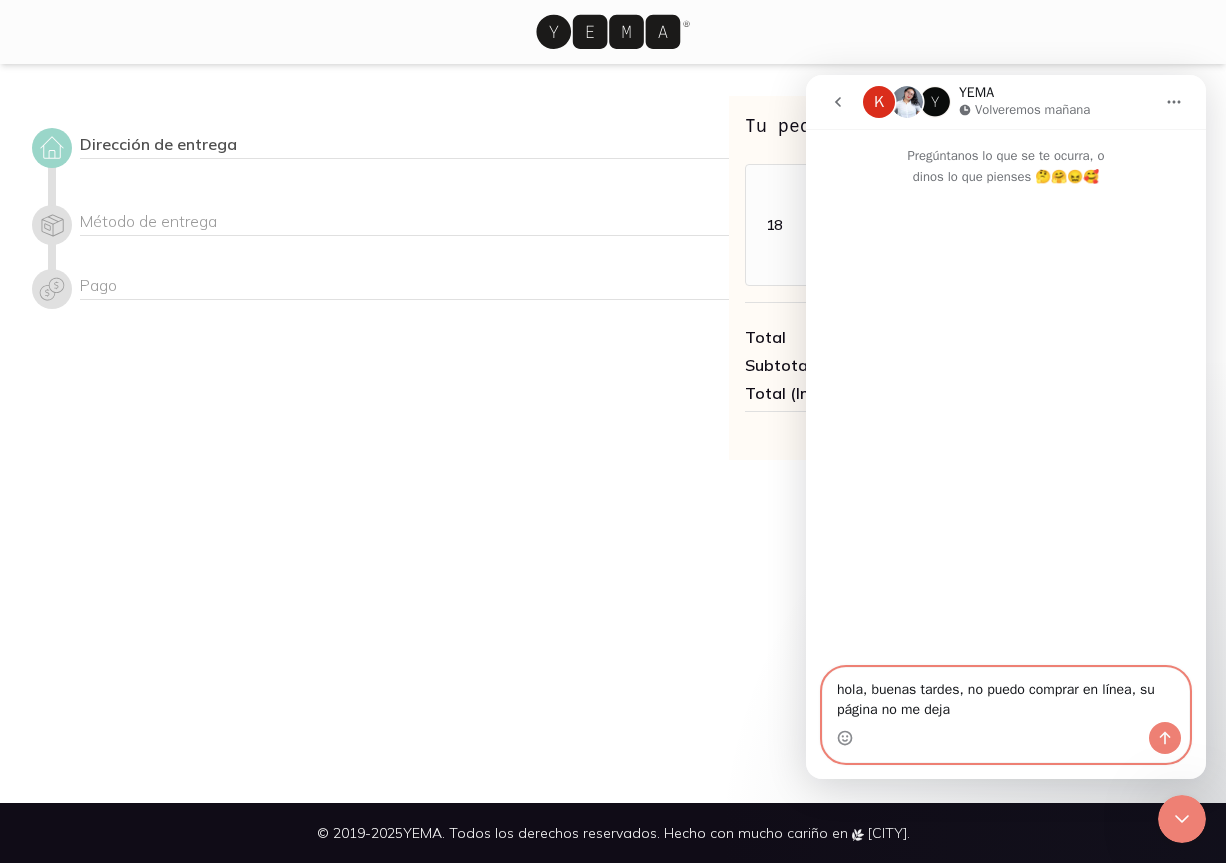 type on "hola, buenas tardes, no puedo comprar en línea, su página no me deja." 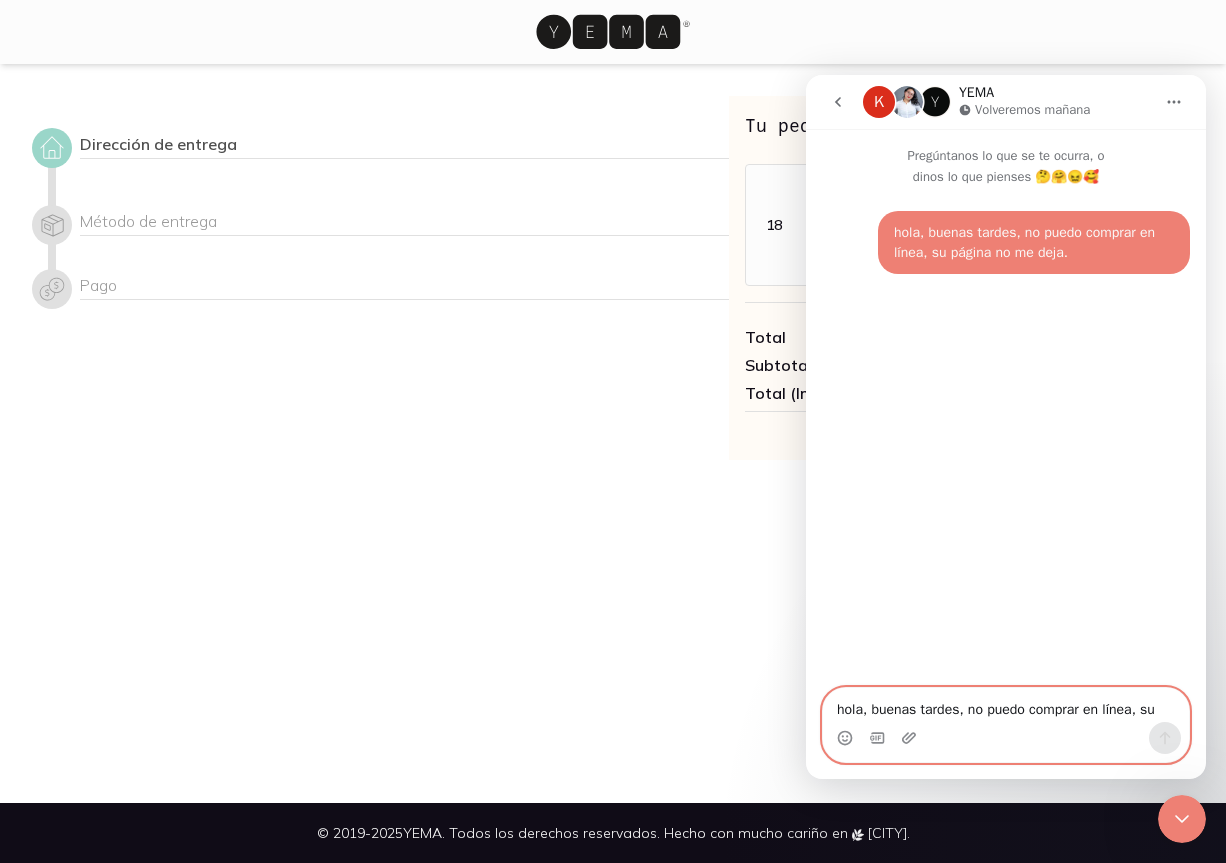 type 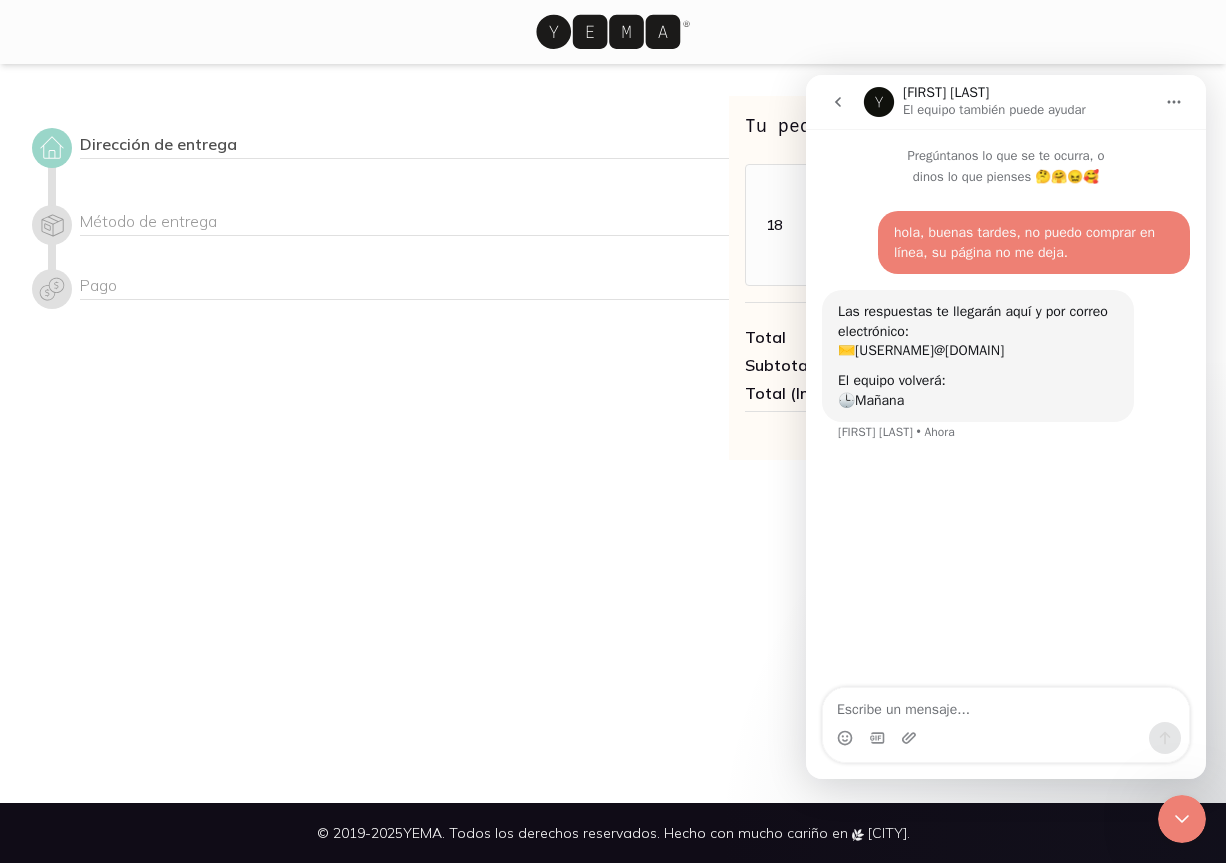 click 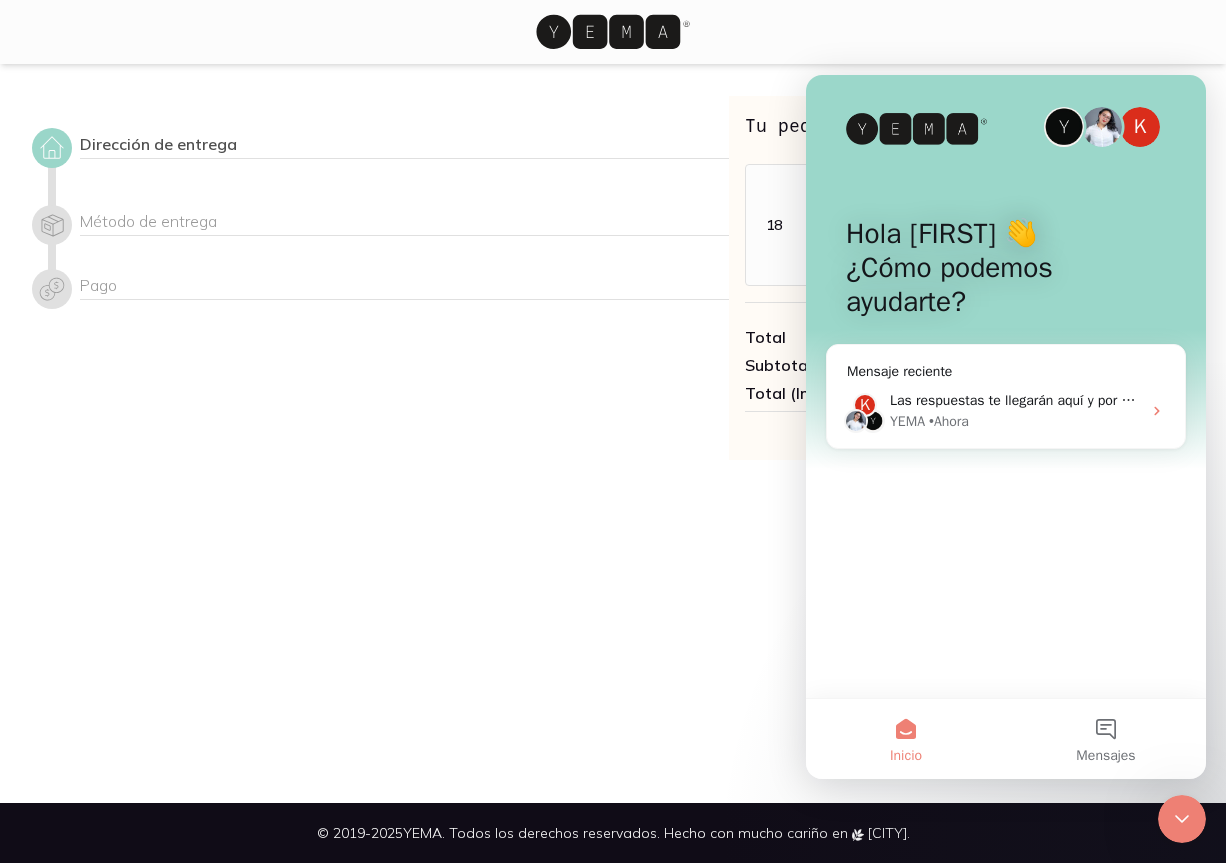 click on "Tu pedido ( 18   artículos ) Volver a Mi carrito MXN 522.00 Total MXN 522.00 Subtotal MXN 522.00 Total (Incluye impuestos) MXN 522.00 18 YEMA & Co Bebida Vegetal Sabor Almendra Sin Azúcar MXN 522.00 MXN 29.00  / pz (1 lt) Total MXN 522.00 Tu pedido ( 18   artículos ) Volver a Mi carrito MXN 522.00 Total MXN 522.00 Subtotal MXN 522.00 Total (Incluye impuestos) MXN 522.00 18 YEMA & Co Bebida Vegetal Sabor Almendra Sin Azúcar MXN 522.00 MXN 29.00  / pz (1 lt) Total MXN 522.00" at bounding box center [613, 433] 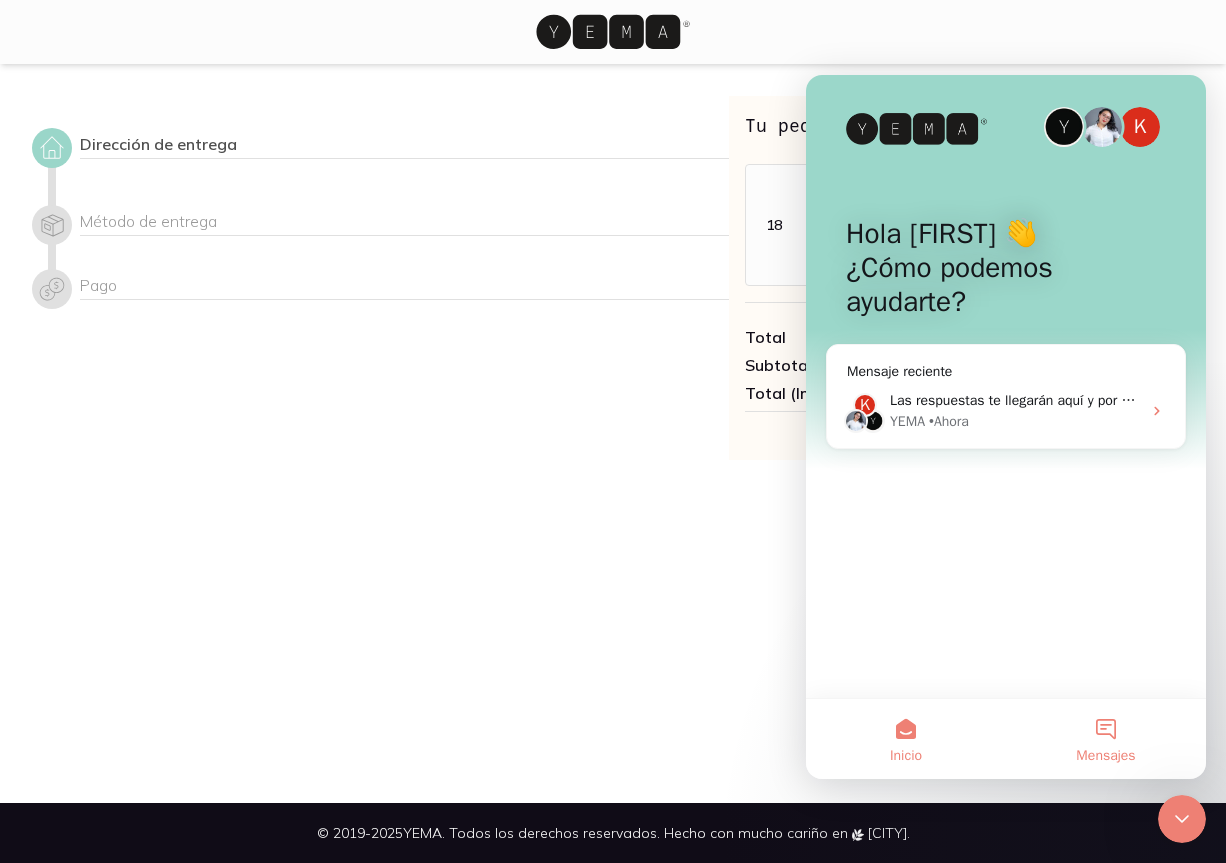 click on "Mensajes" at bounding box center (1106, 739) 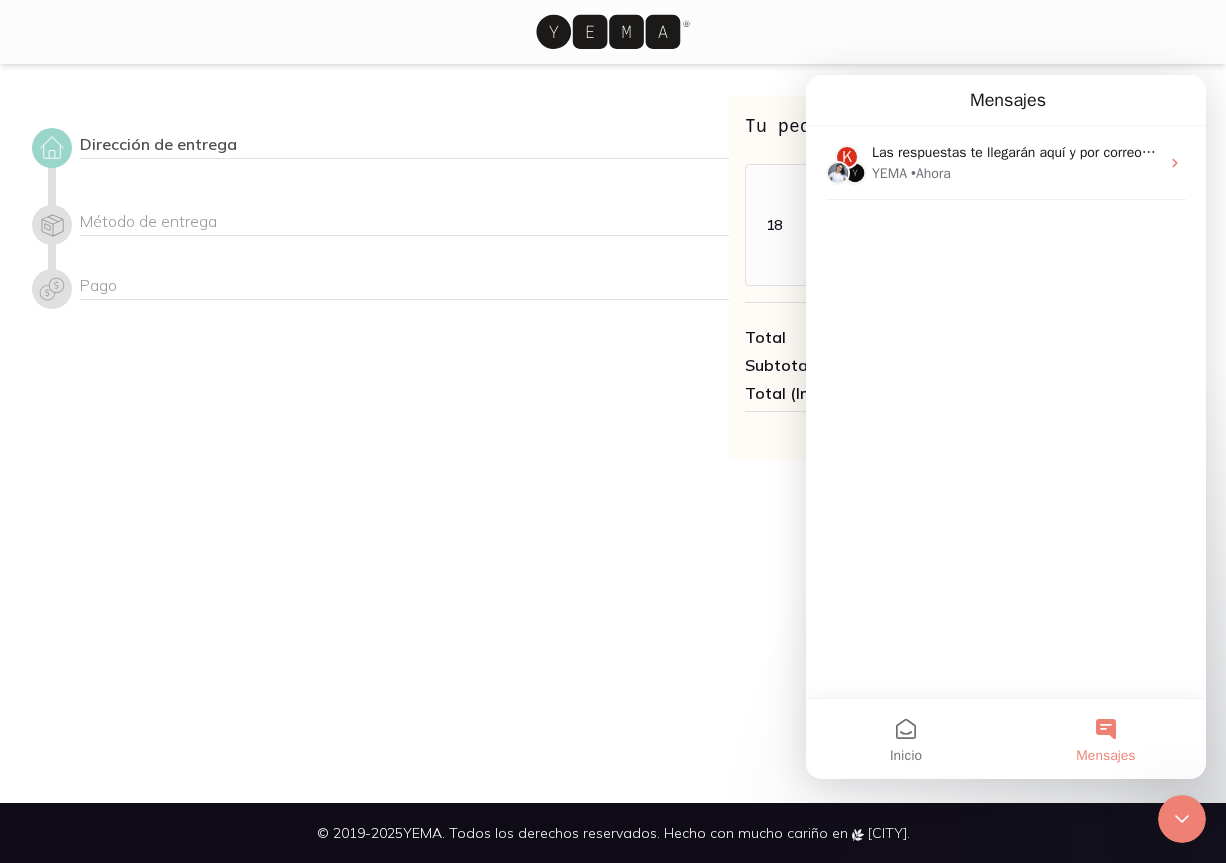 drag, startPoint x: 633, startPoint y: 579, endPoint x: 785, endPoint y: 615, distance: 156.20499 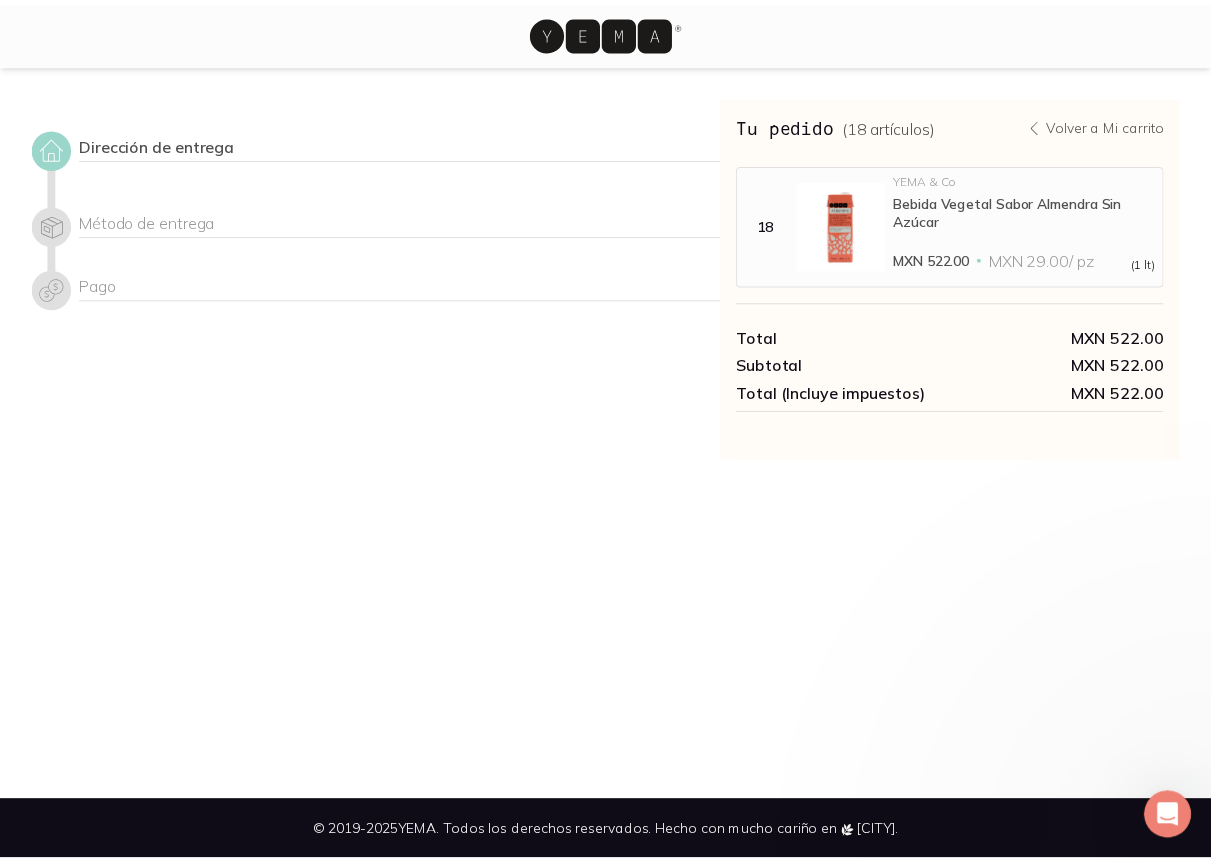 scroll, scrollTop: 0, scrollLeft: 0, axis: both 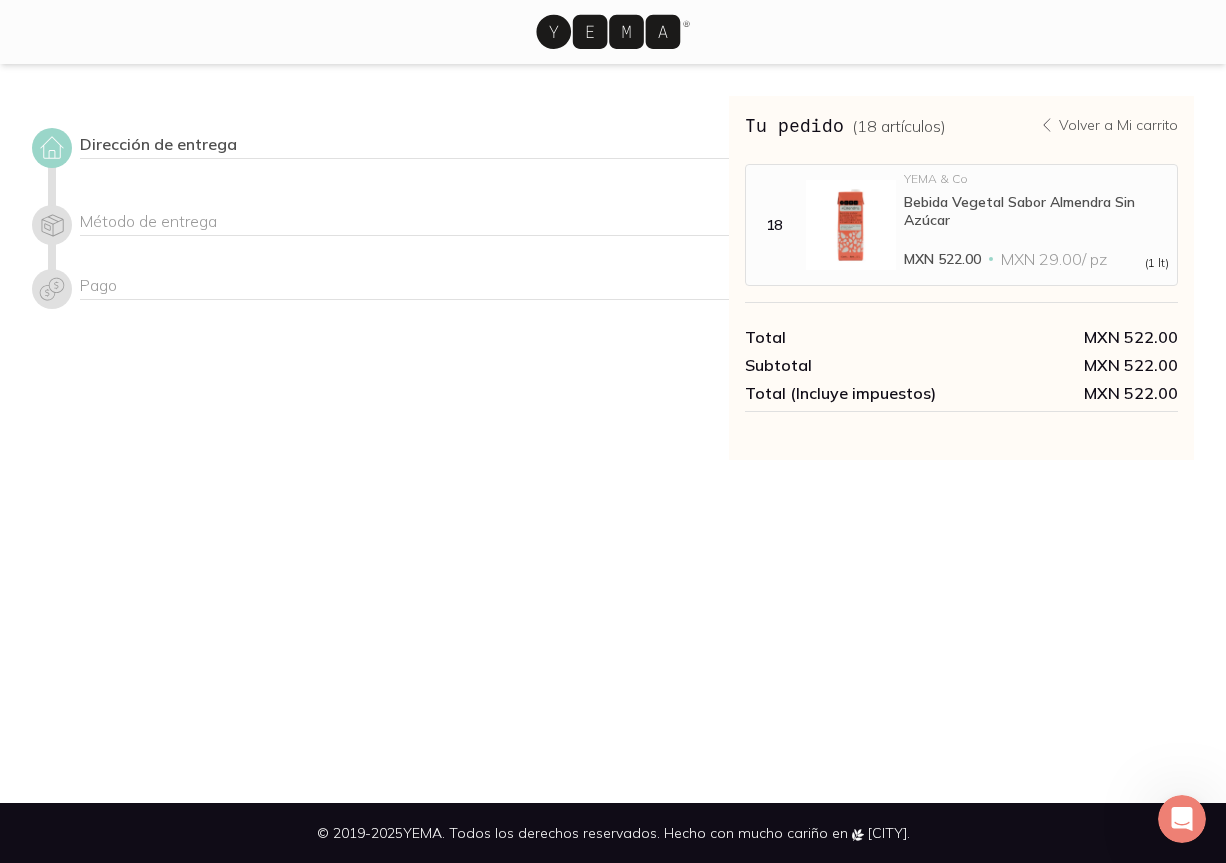 click 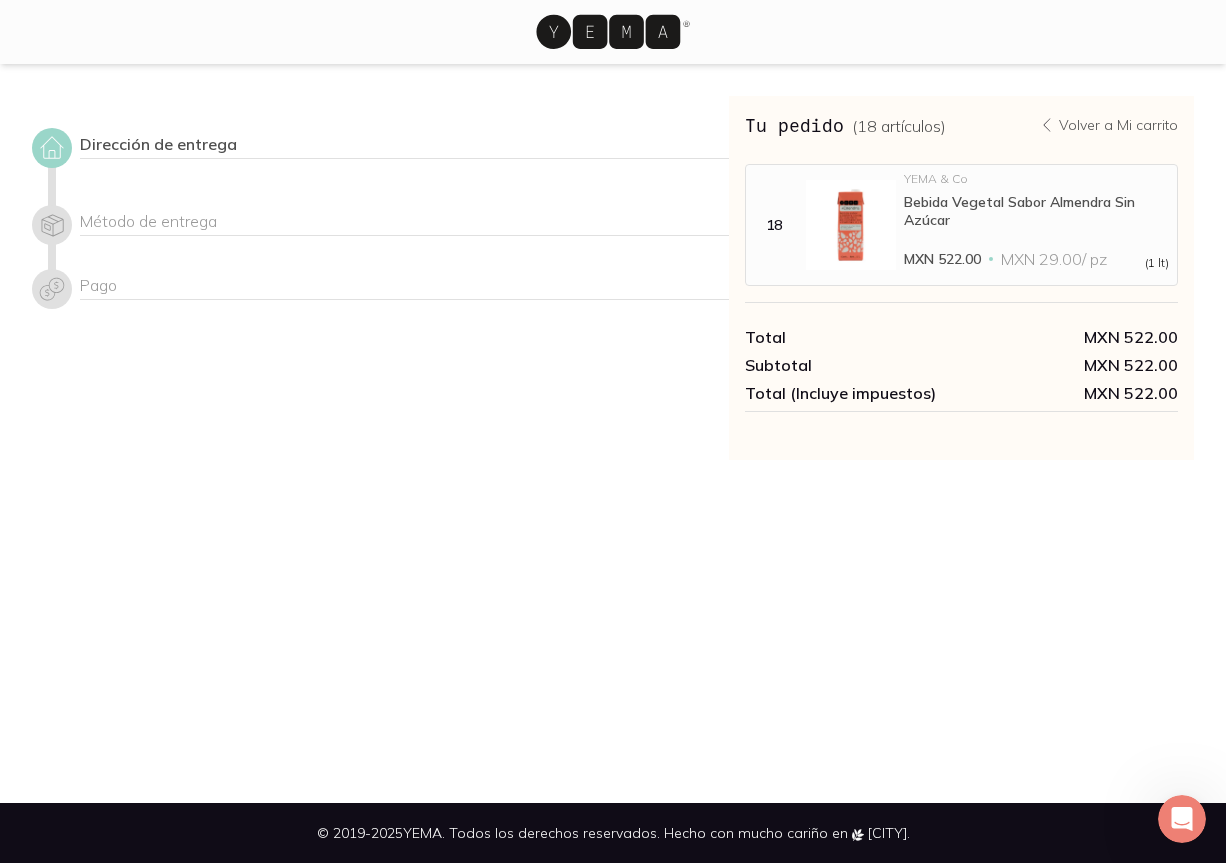 click 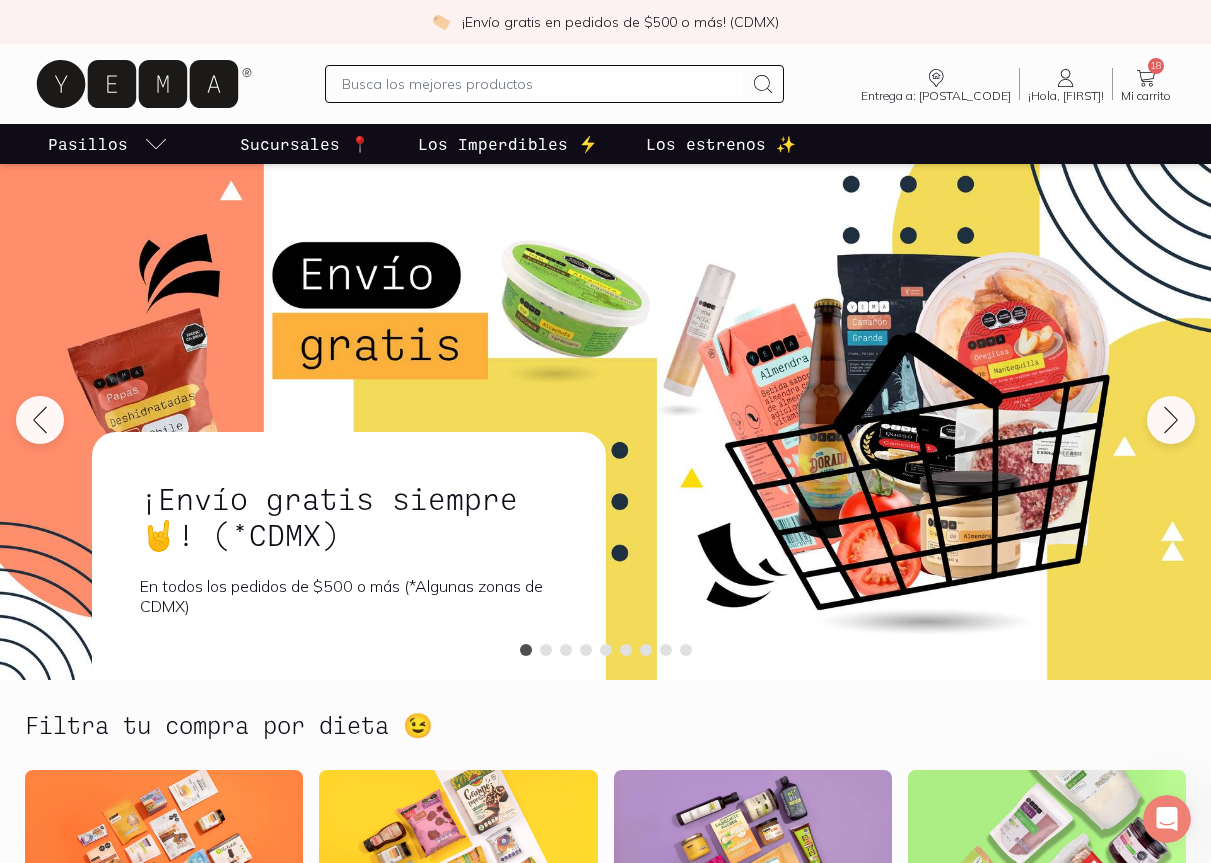 scroll, scrollTop: 0, scrollLeft: 0, axis: both 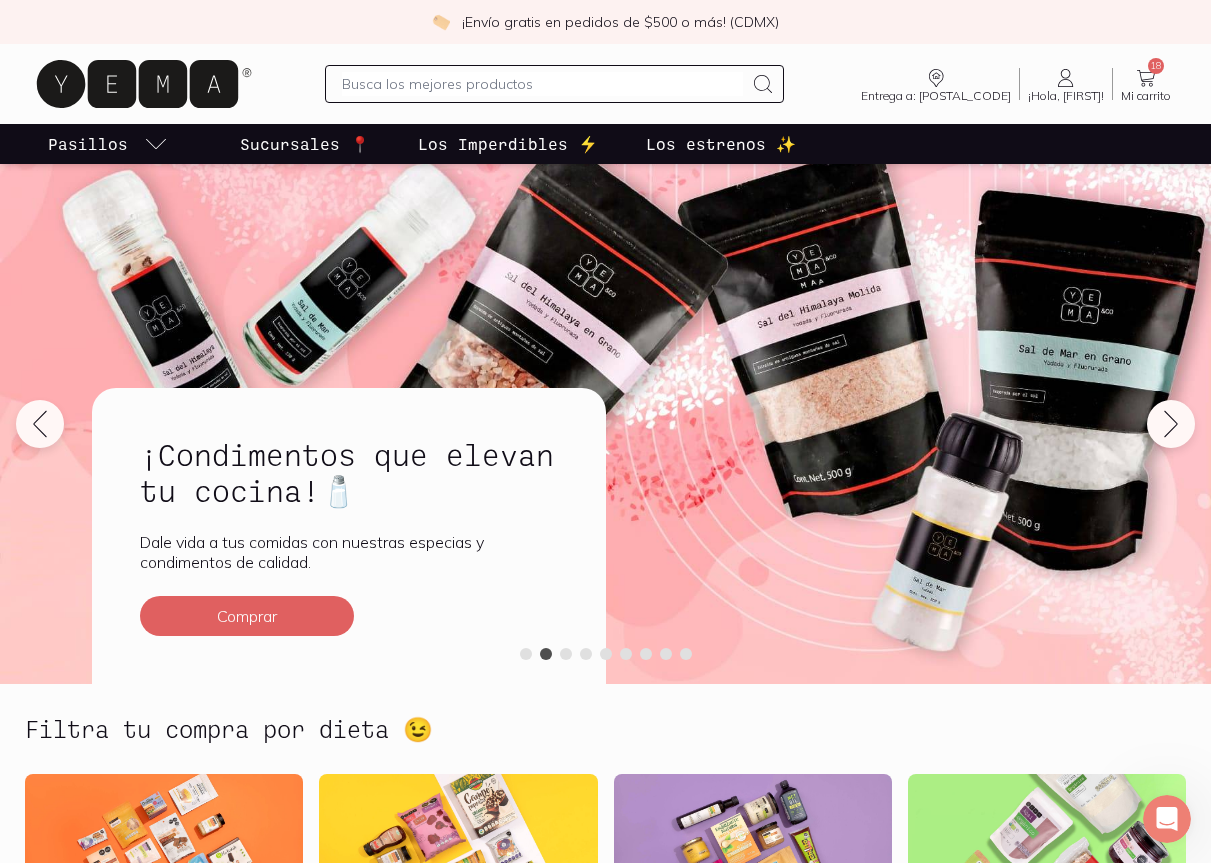 click on "Sucursales 📍" at bounding box center (305, 144) 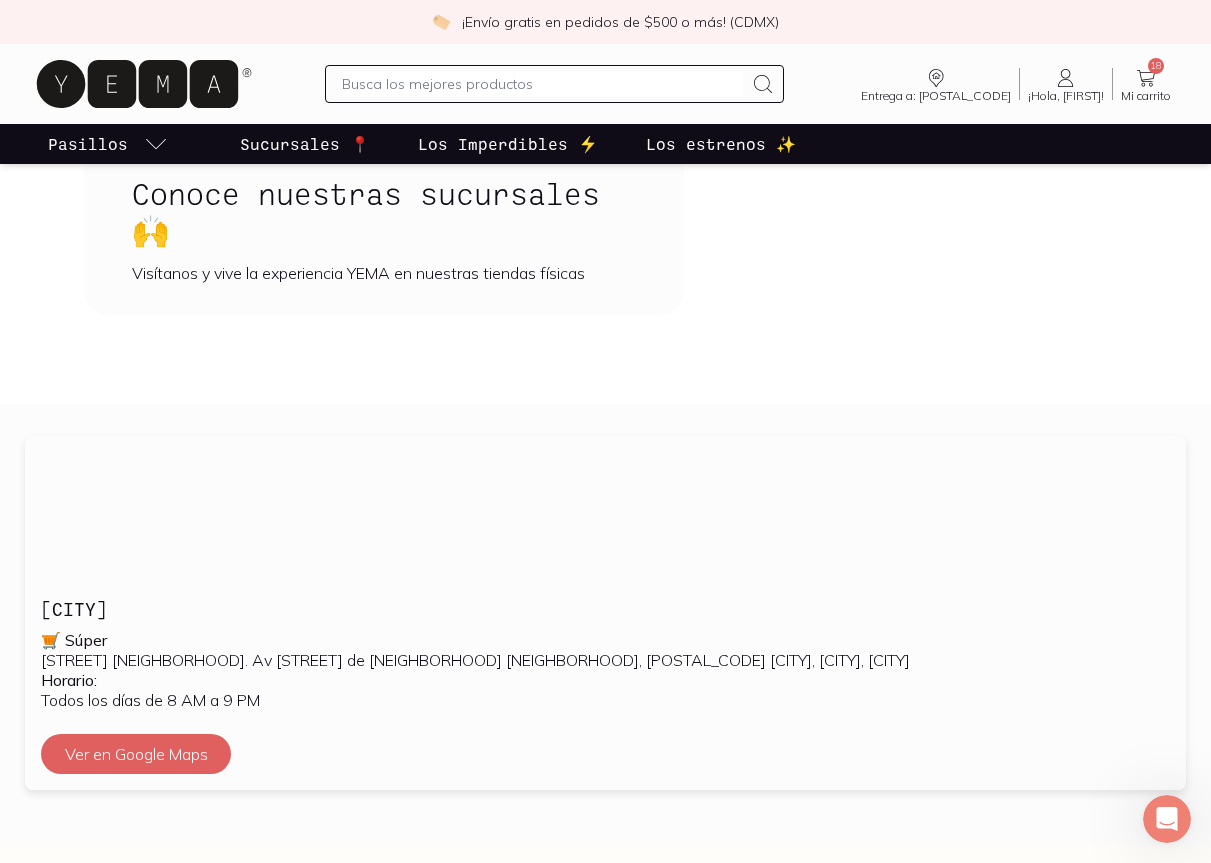 scroll, scrollTop: 100, scrollLeft: 0, axis: vertical 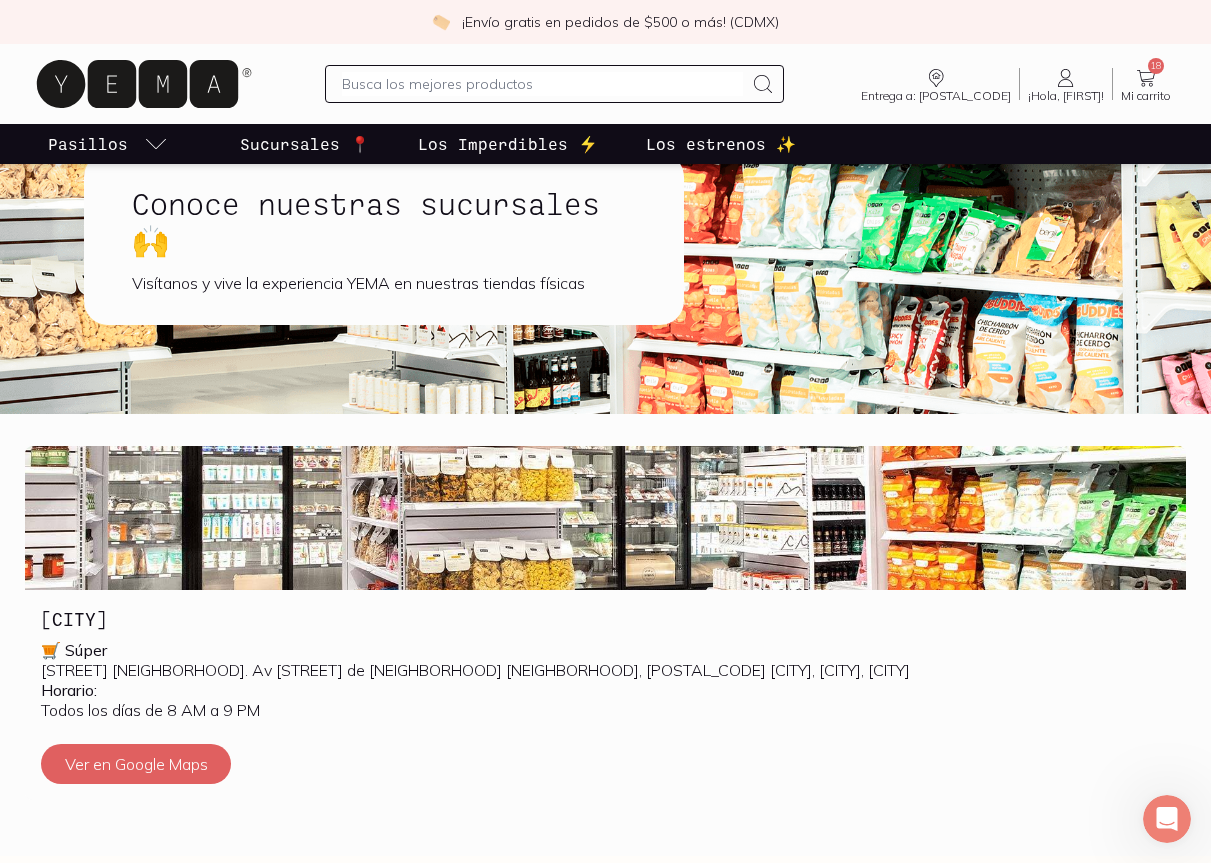 click 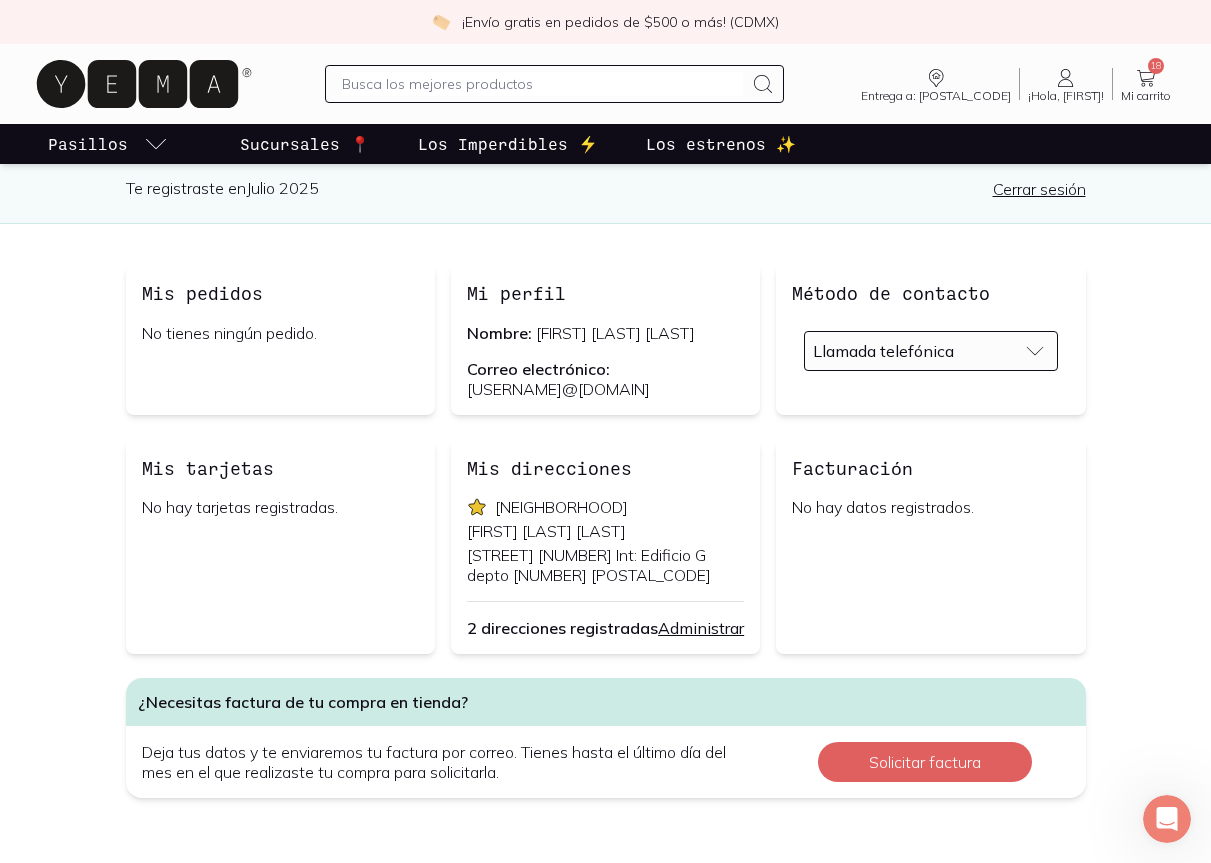 scroll, scrollTop: 0, scrollLeft: 0, axis: both 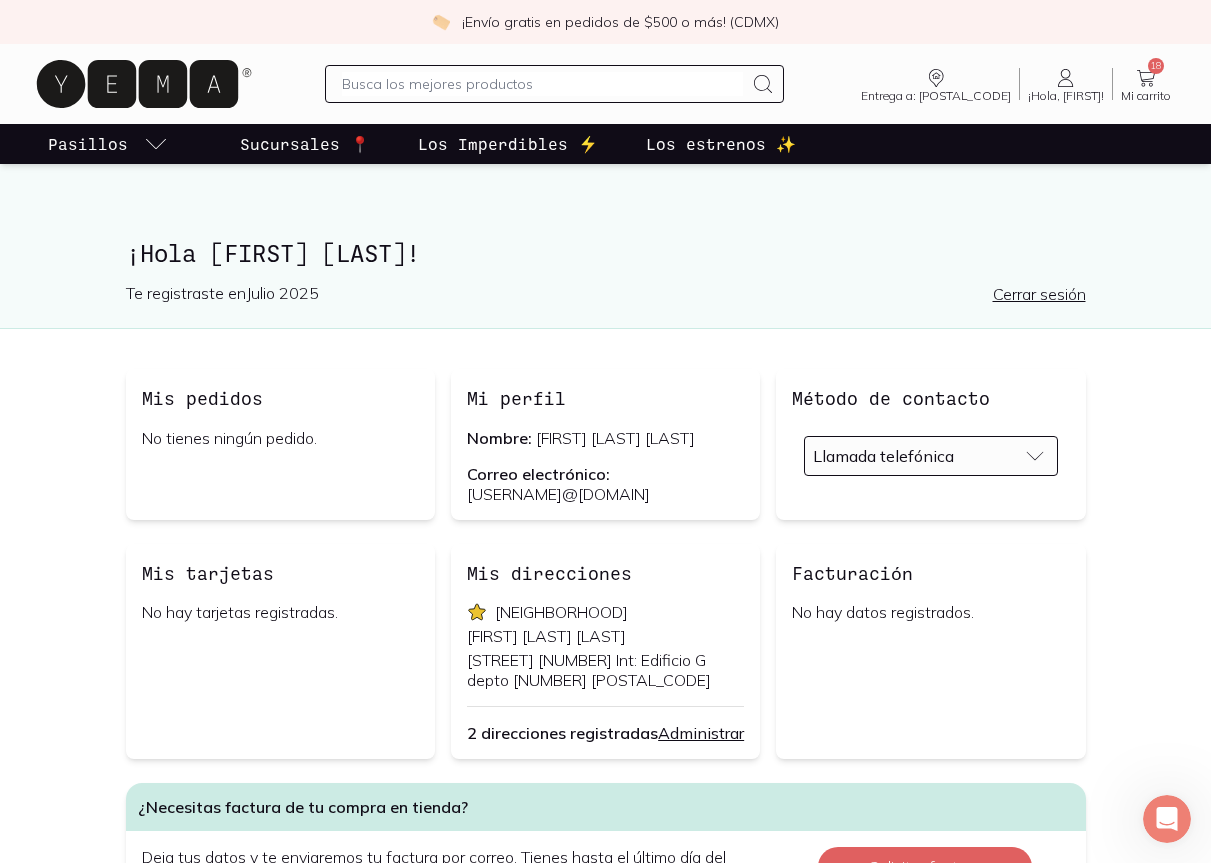 click on "Siguiente" at bounding box center (605, 84) 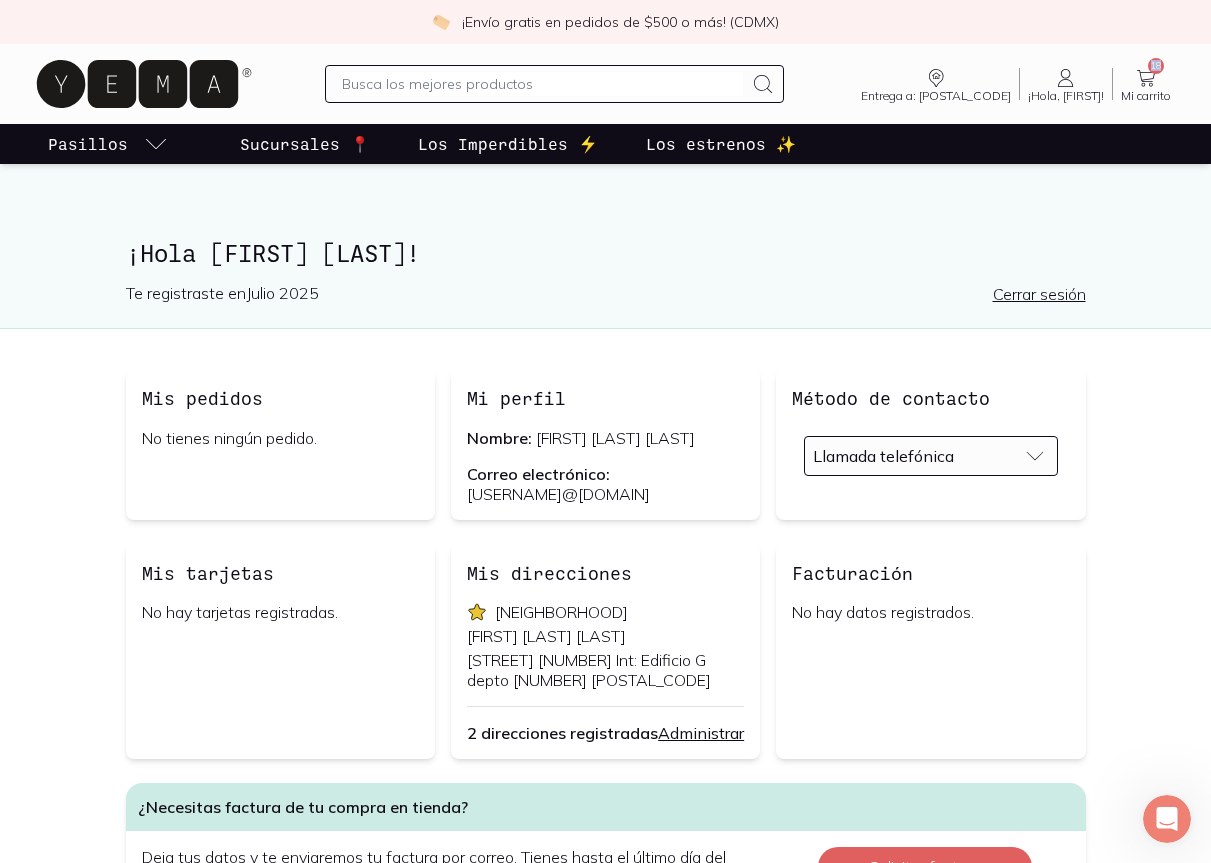 click on "Siguiente" at bounding box center (605, 84) 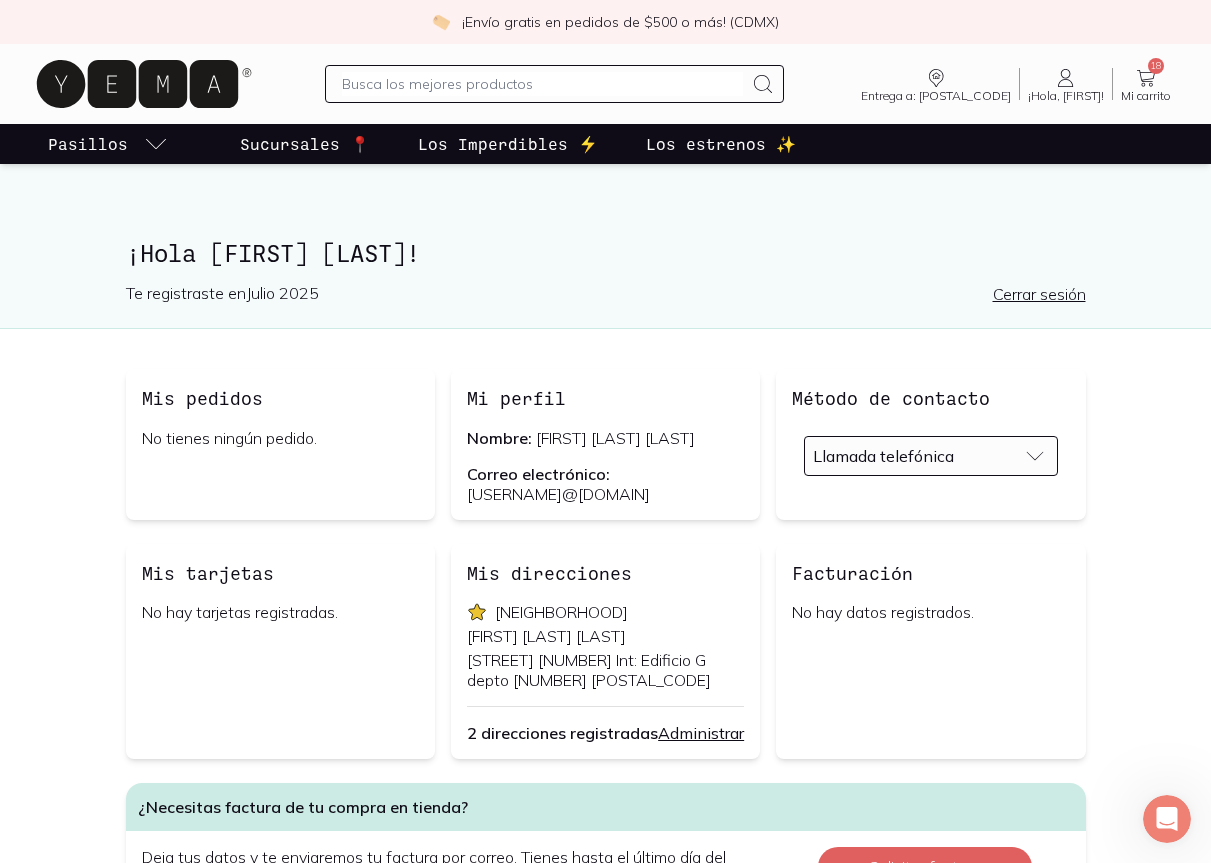 click on "Siguiente" at bounding box center [605, 84] 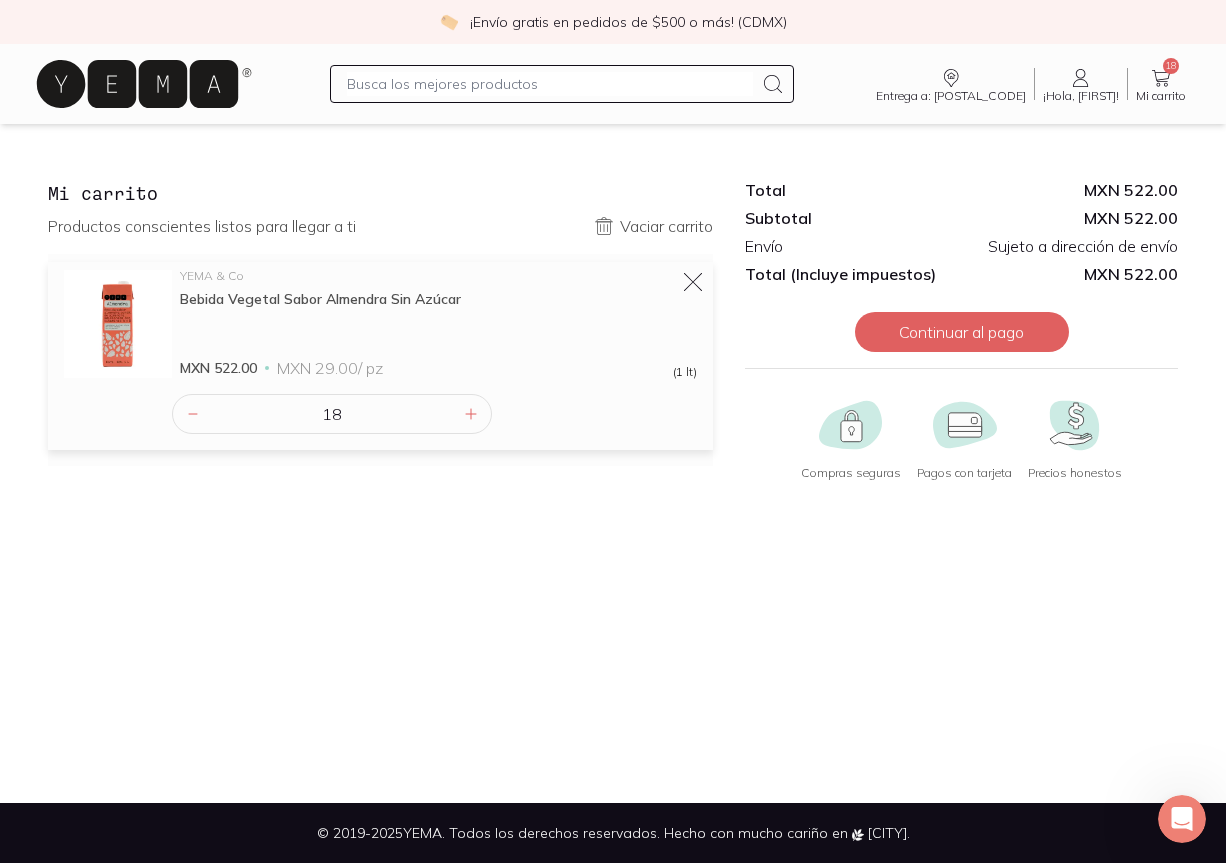 click on "Entrega a: [POSTAL_CODE]" at bounding box center [951, 96] 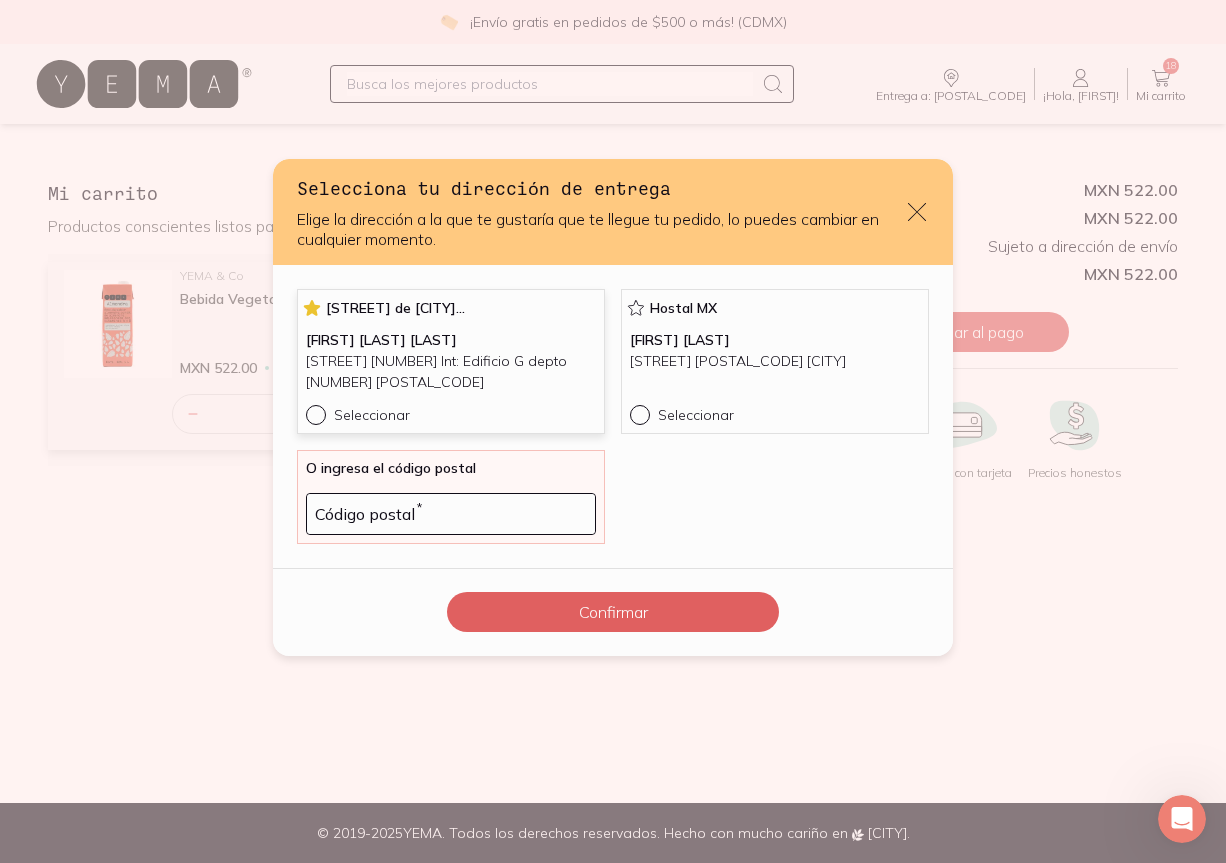 click on "Seleccionar" at bounding box center (314, 413) 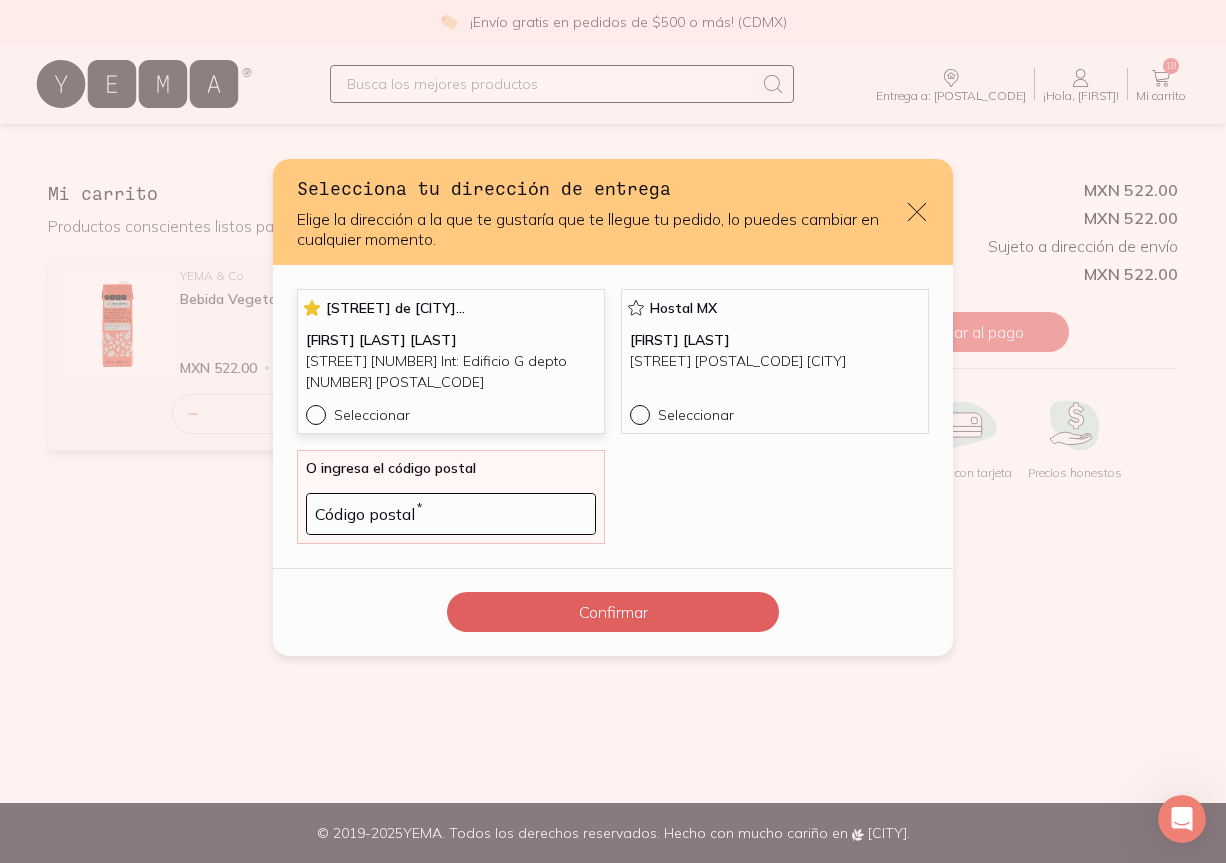 type 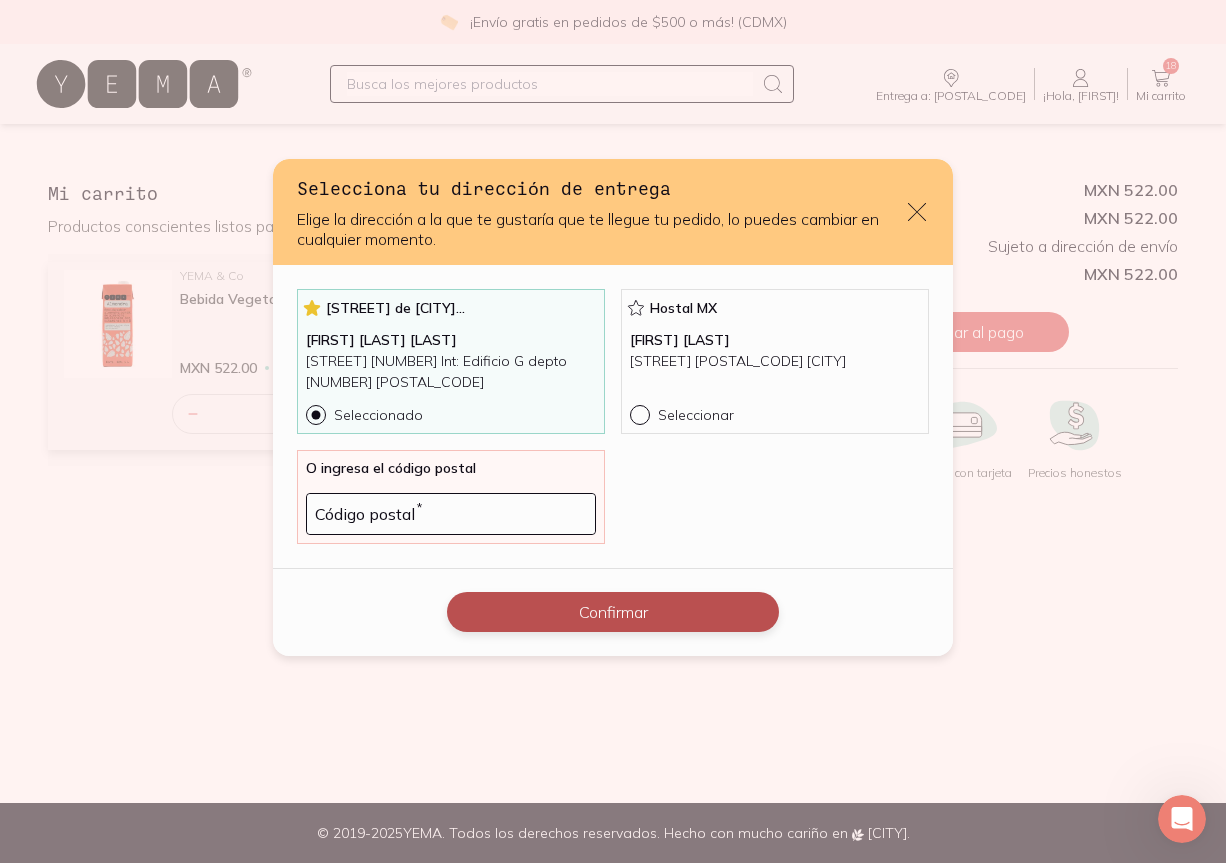 click on "Confirmar" at bounding box center (613, 612) 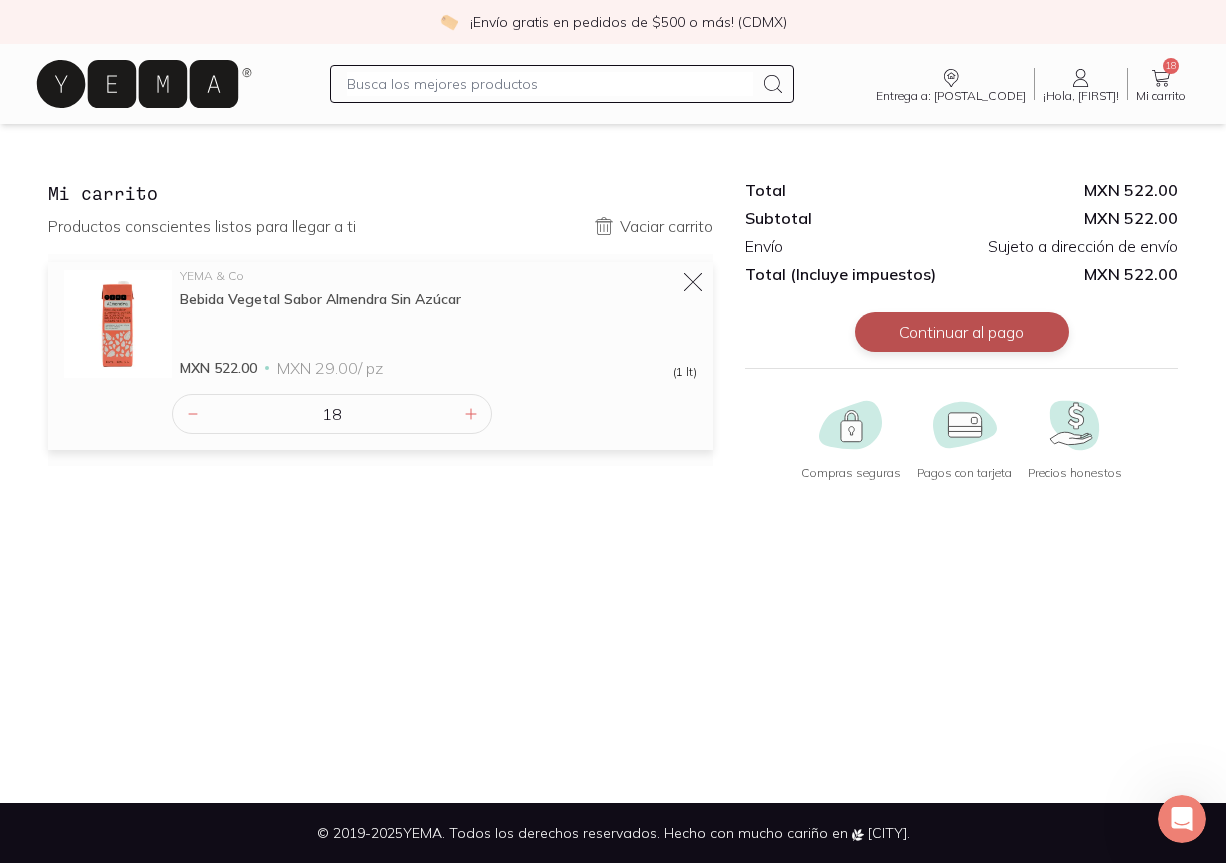 click on "Continuar al pago" at bounding box center (962, 332) 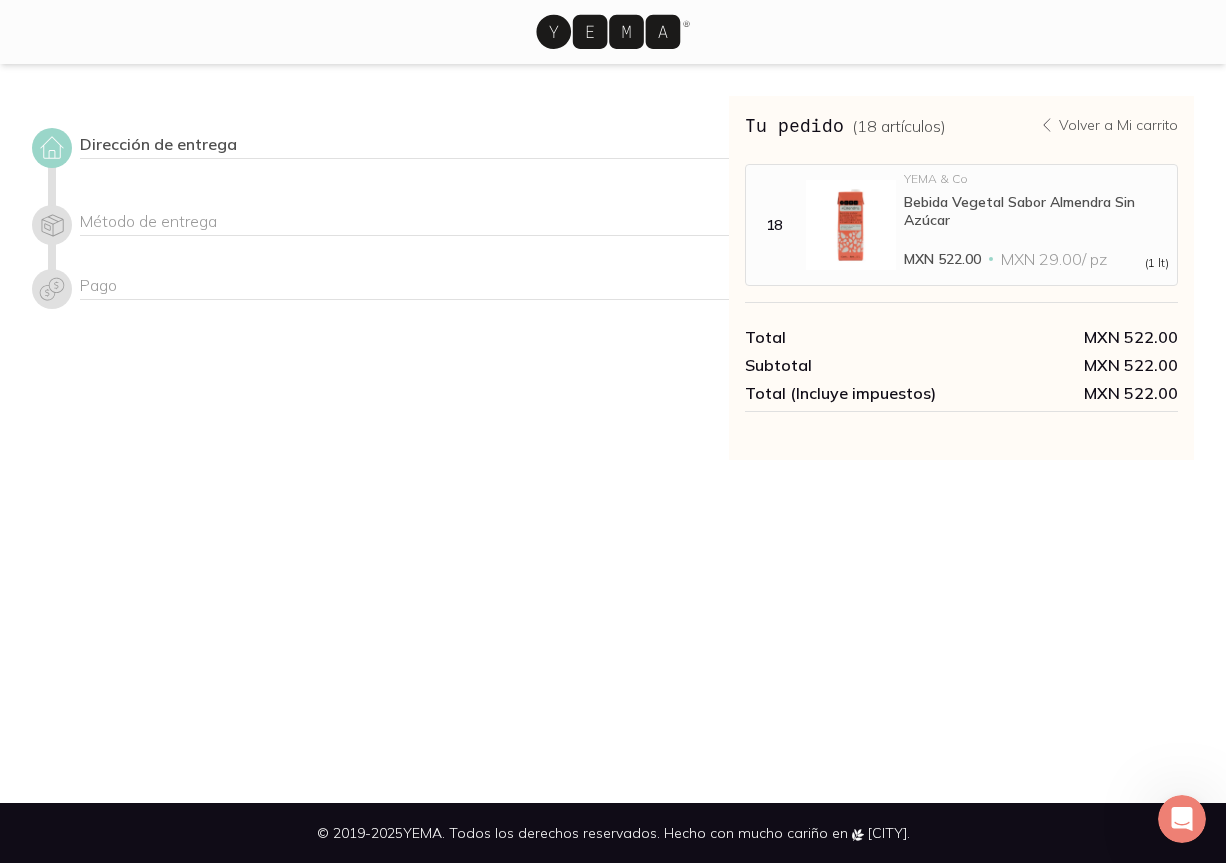 click on "Pago" at bounding box center [404, 287] 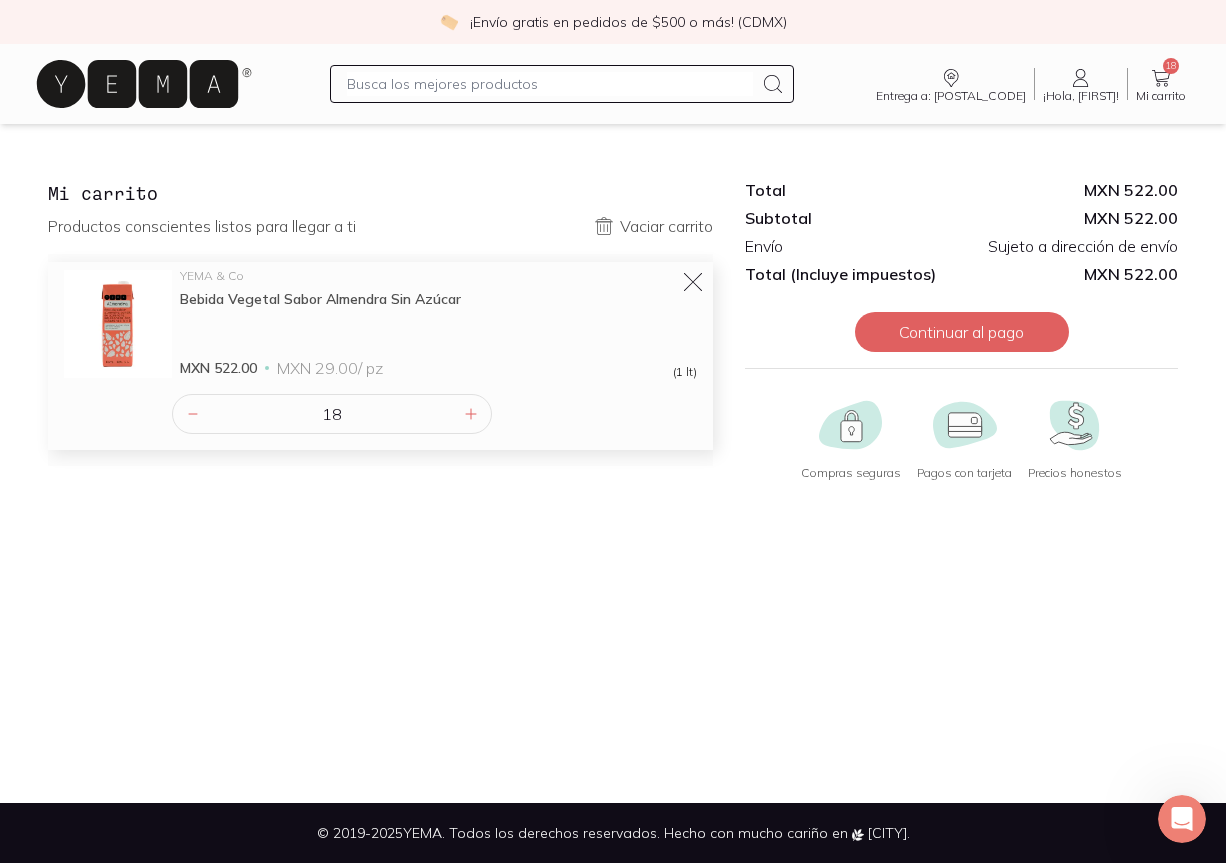 click at bounding box center [118, 324] 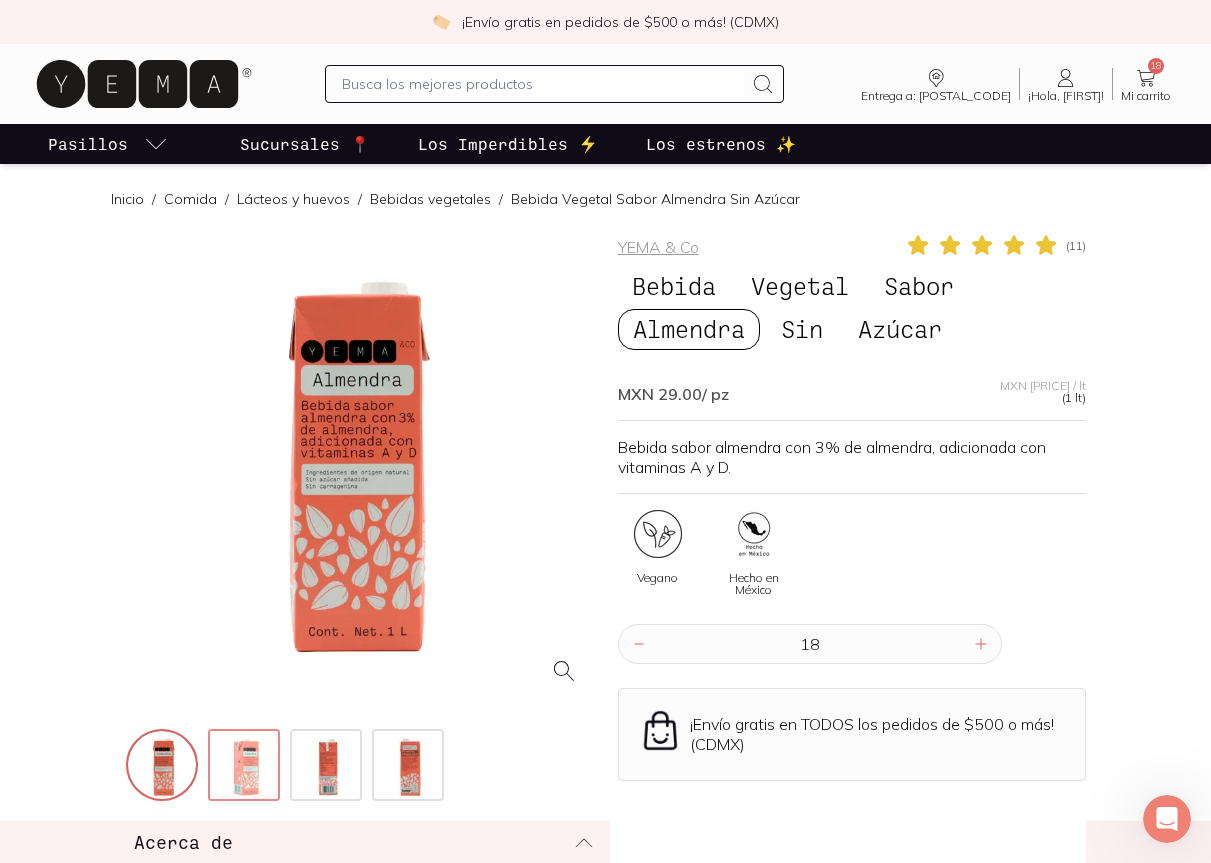 click at bounding box center [246, 767] 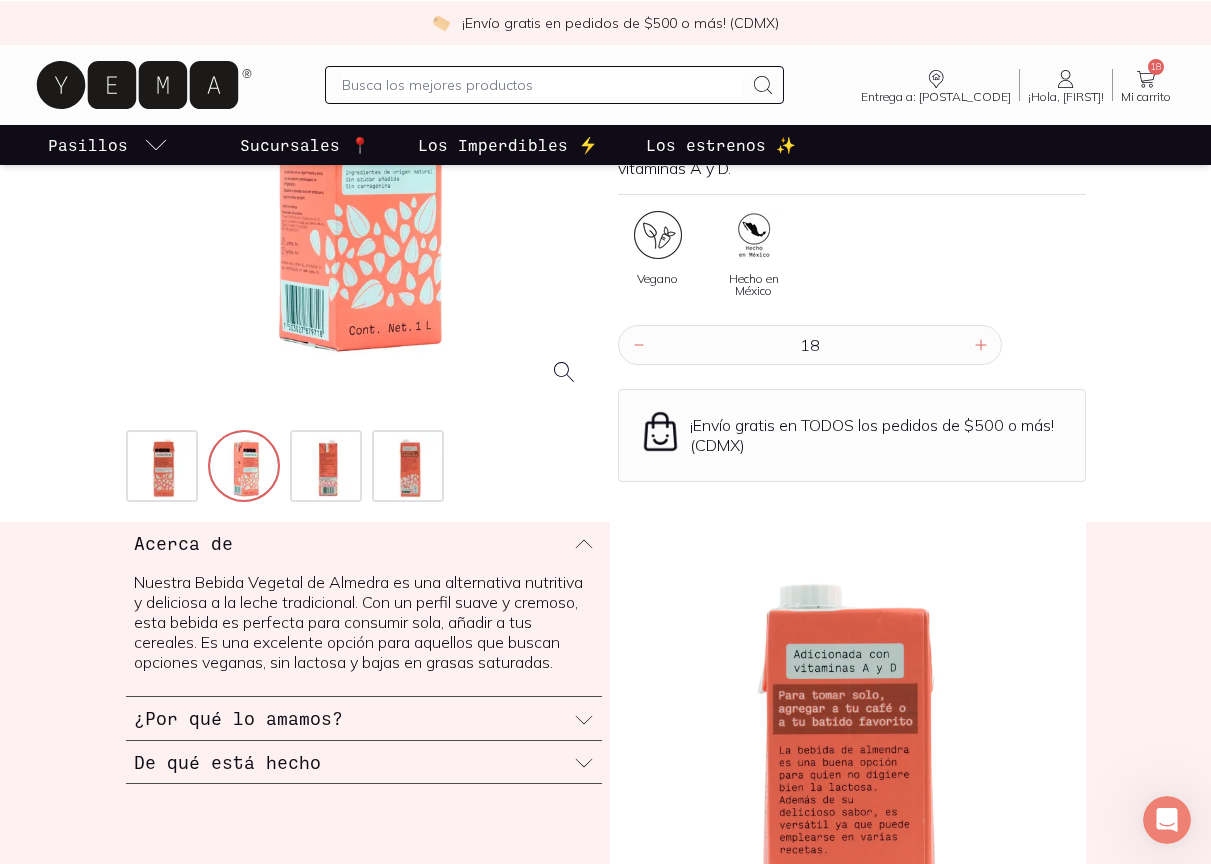 scroll, scrollTop: 0, scrollLeft: 0, axis: both 